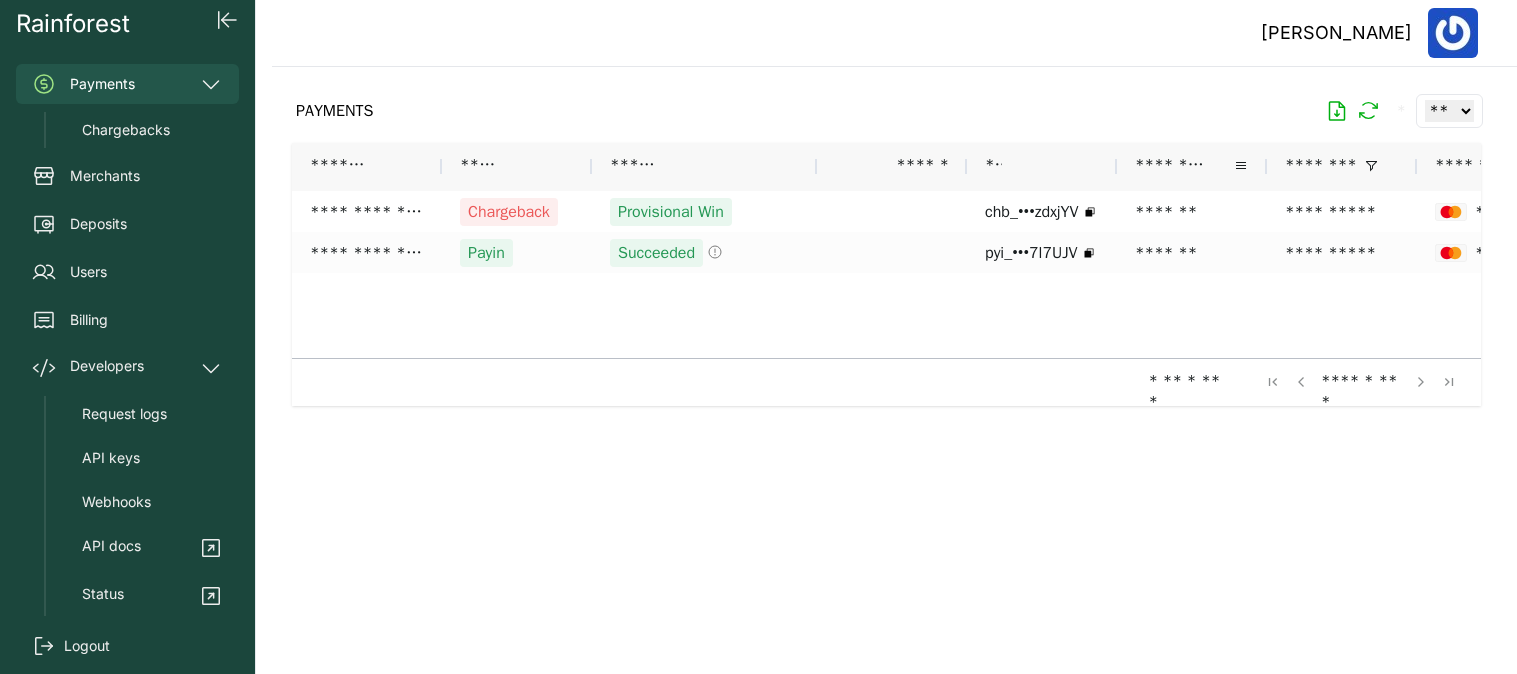 scroll, scrollTop: 0, scrollLeft: 0, axis: both 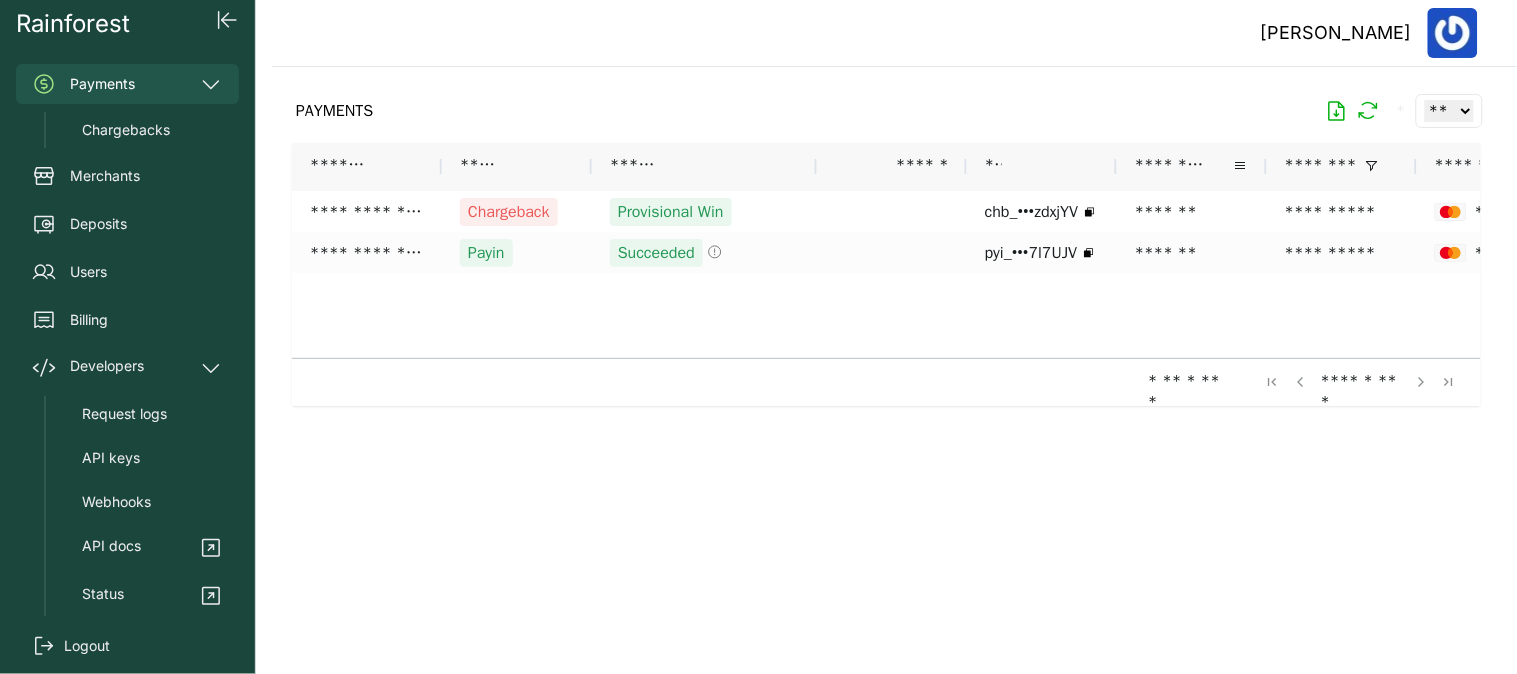 click on "**********" at bounding box center [1184, 166] 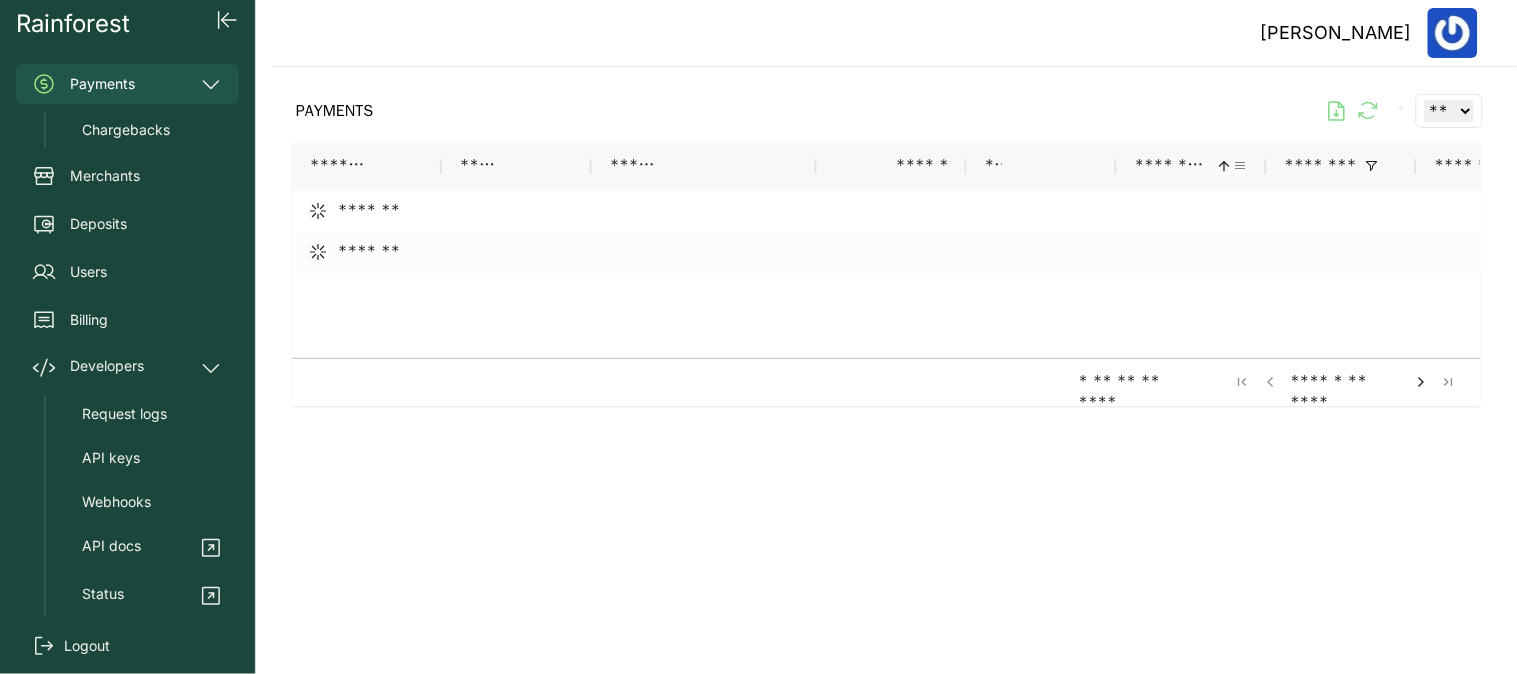 click at bounding box center (1241, 166) 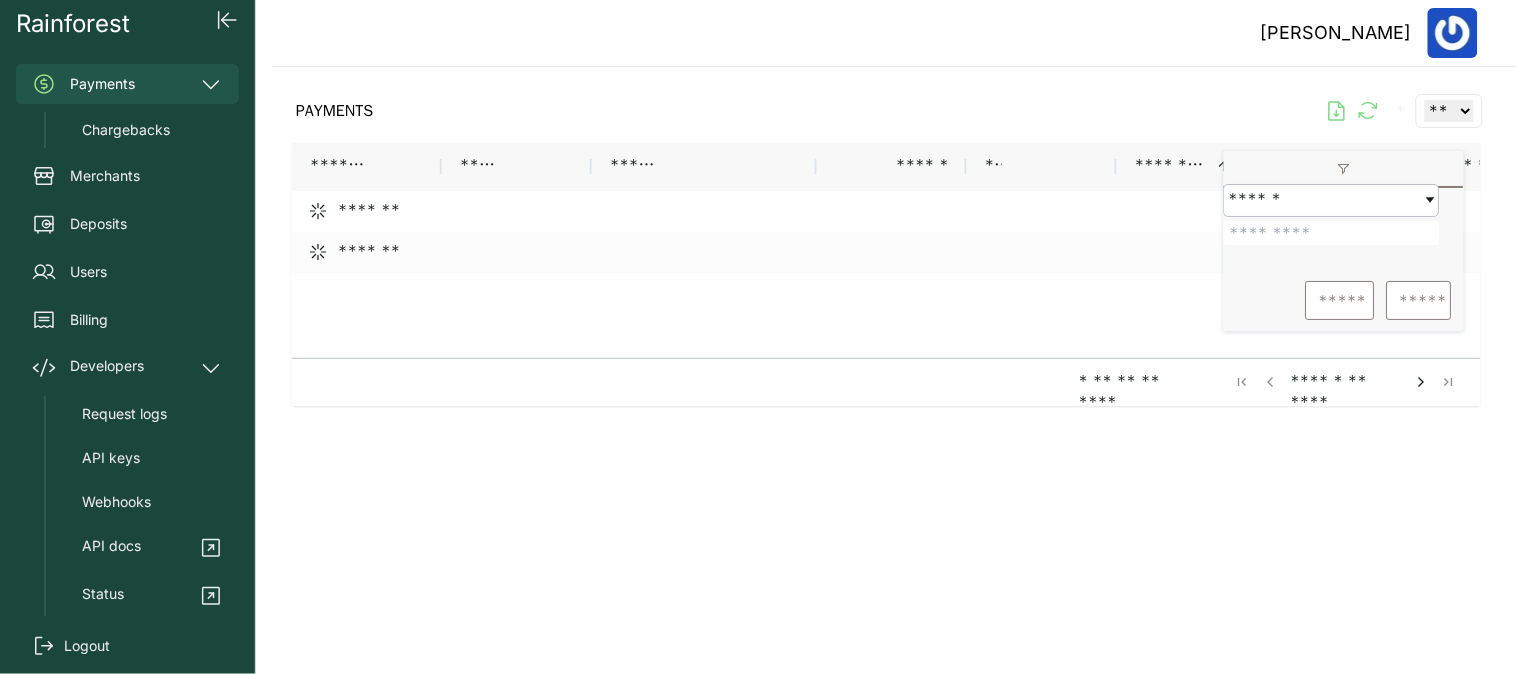 click at bounding box center [1332, 233] 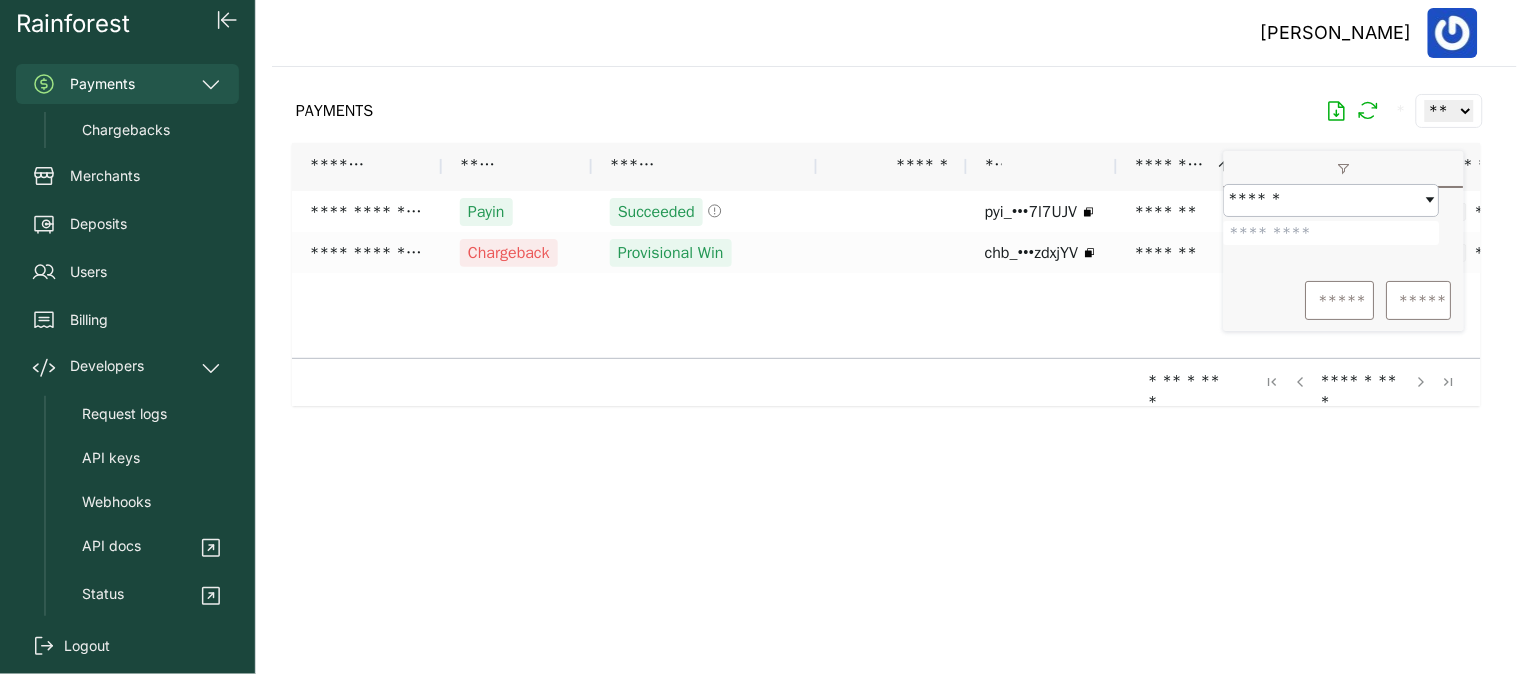 type on "*******" 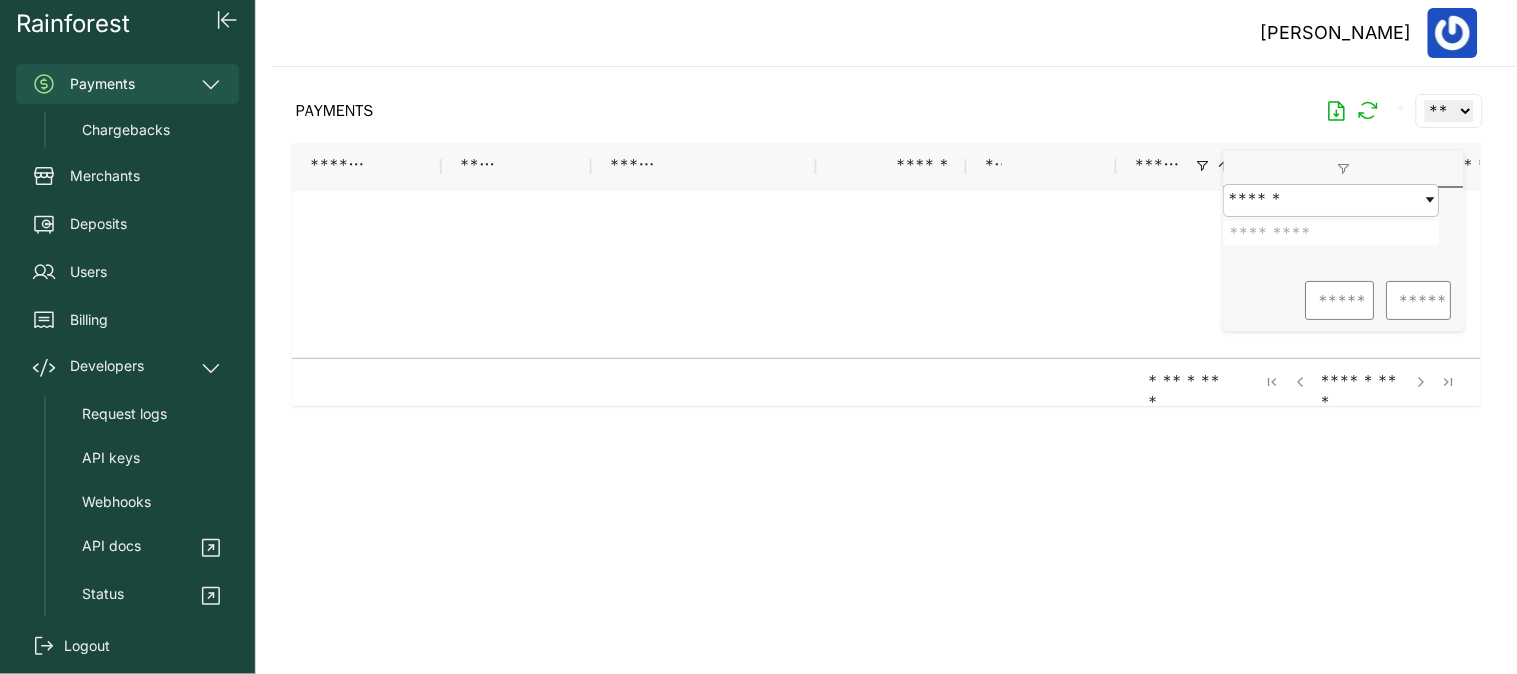 click at bounding box center (886, 354) 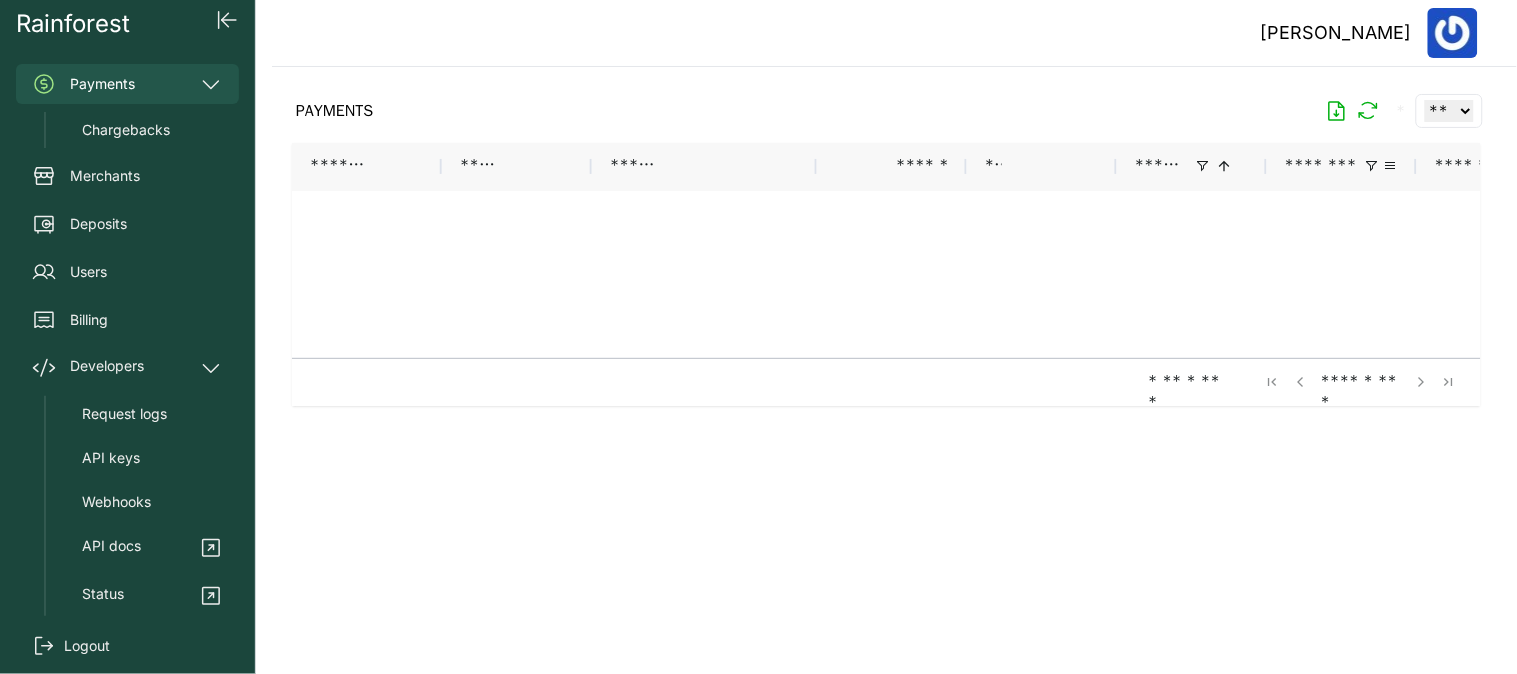 click at bounding box center [1371, 166] 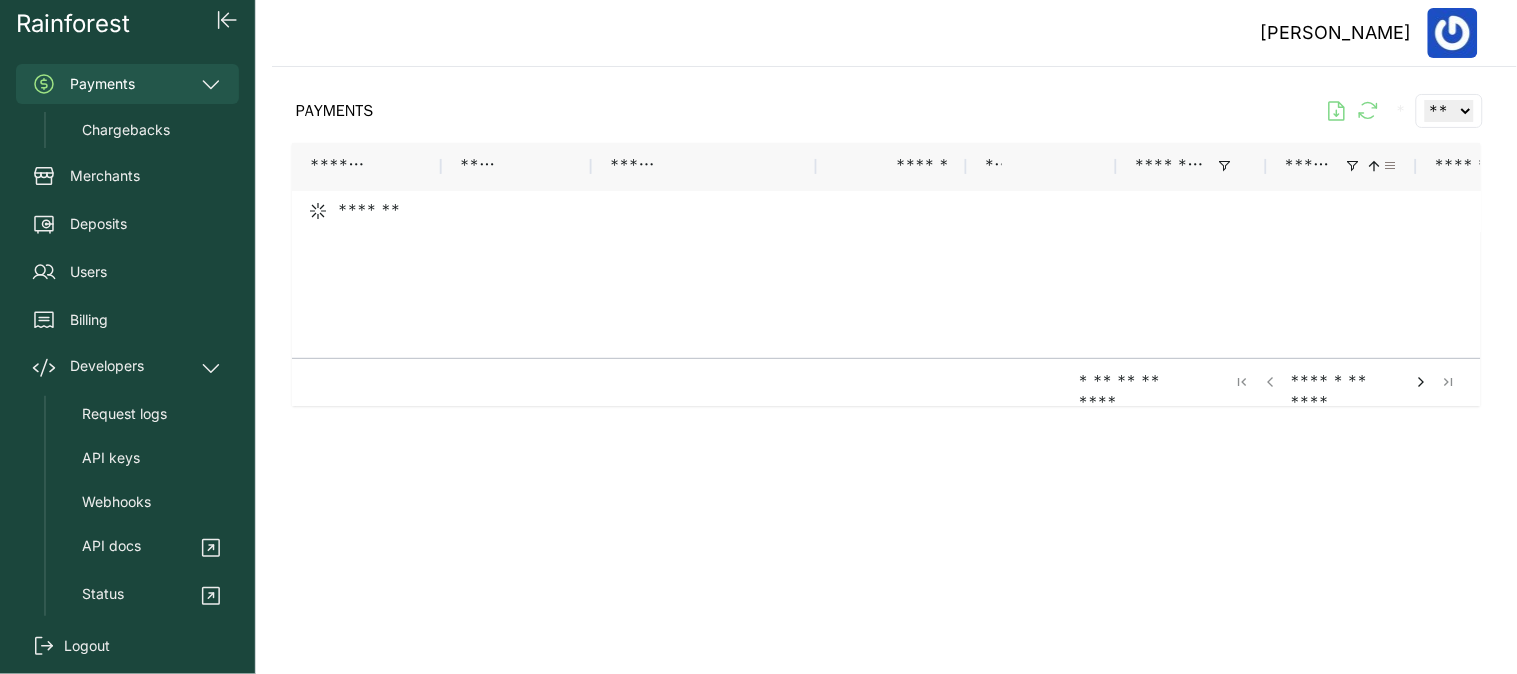 click at bounding box center (1391, 166) 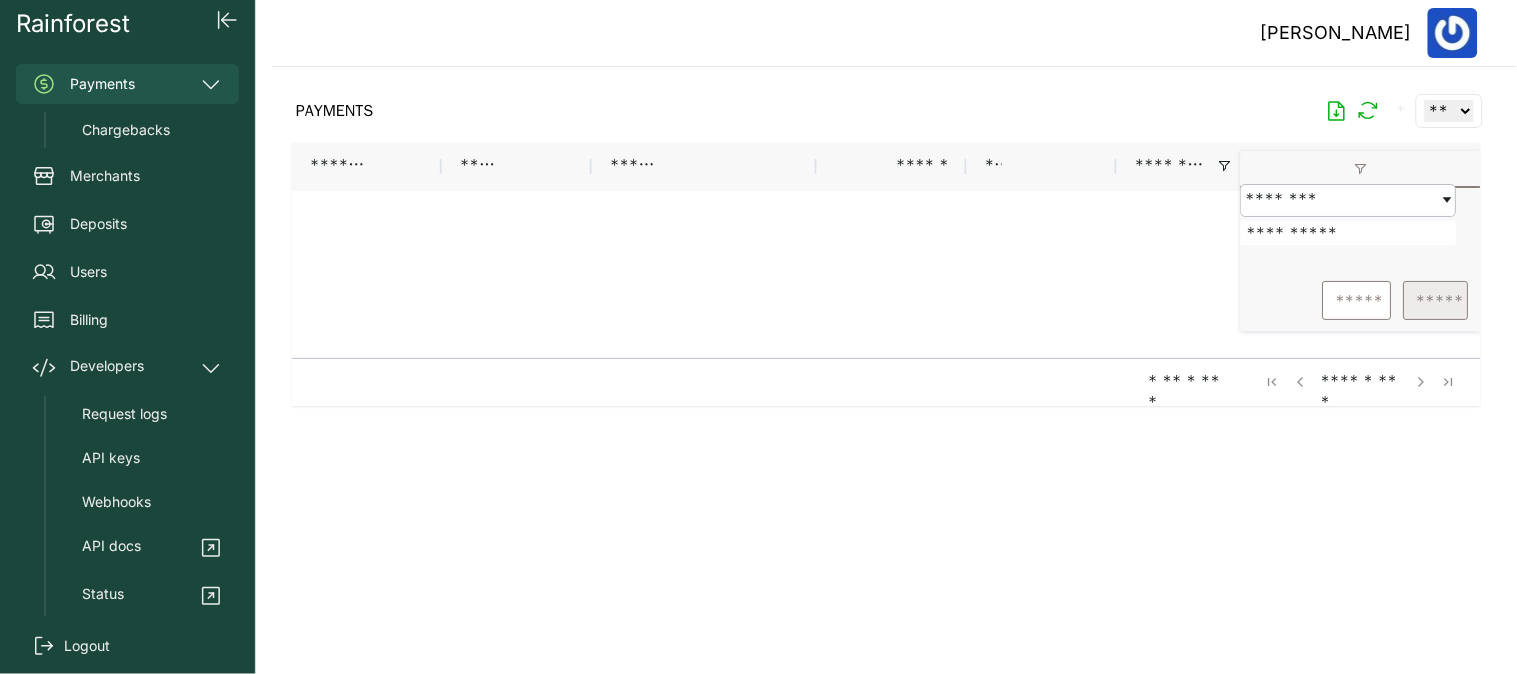 click on "*****" at bounding box center [1436, 300] 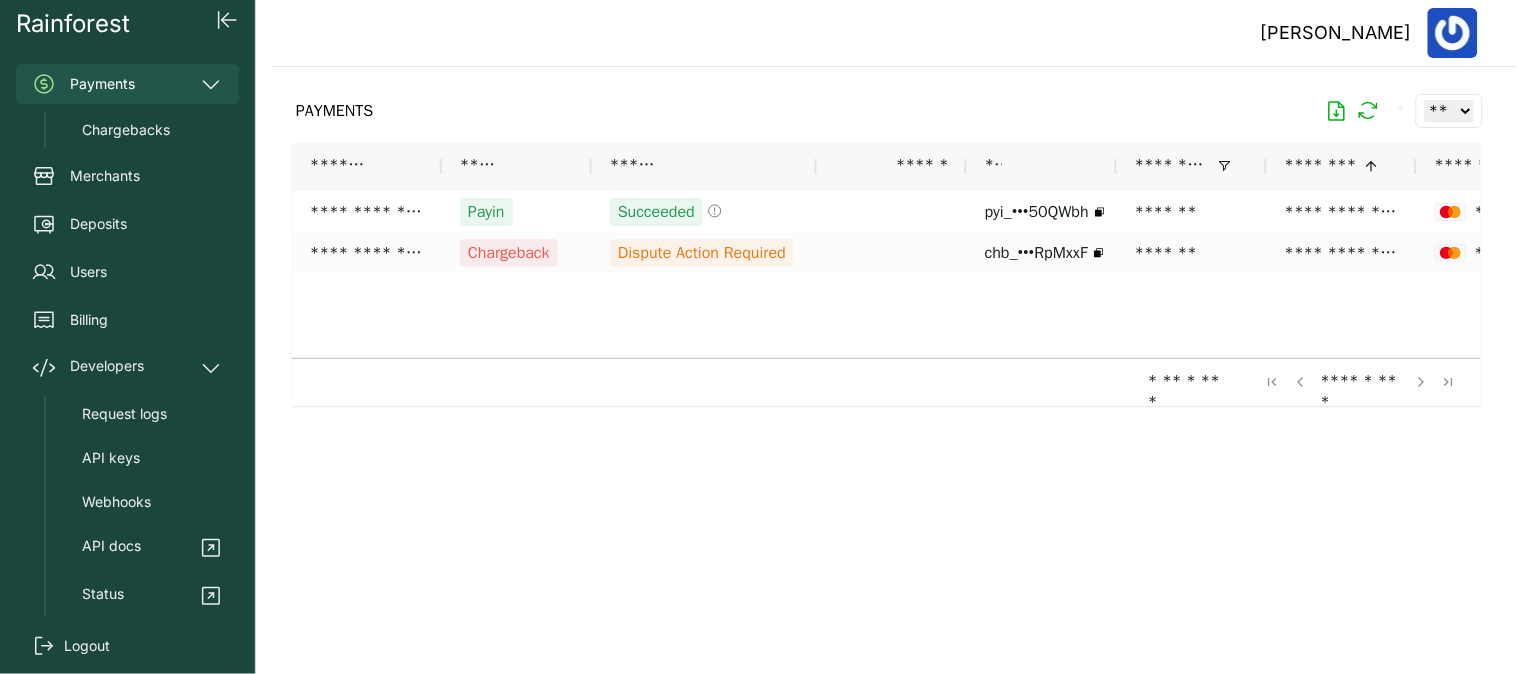 click at bounding box center [886, 354] 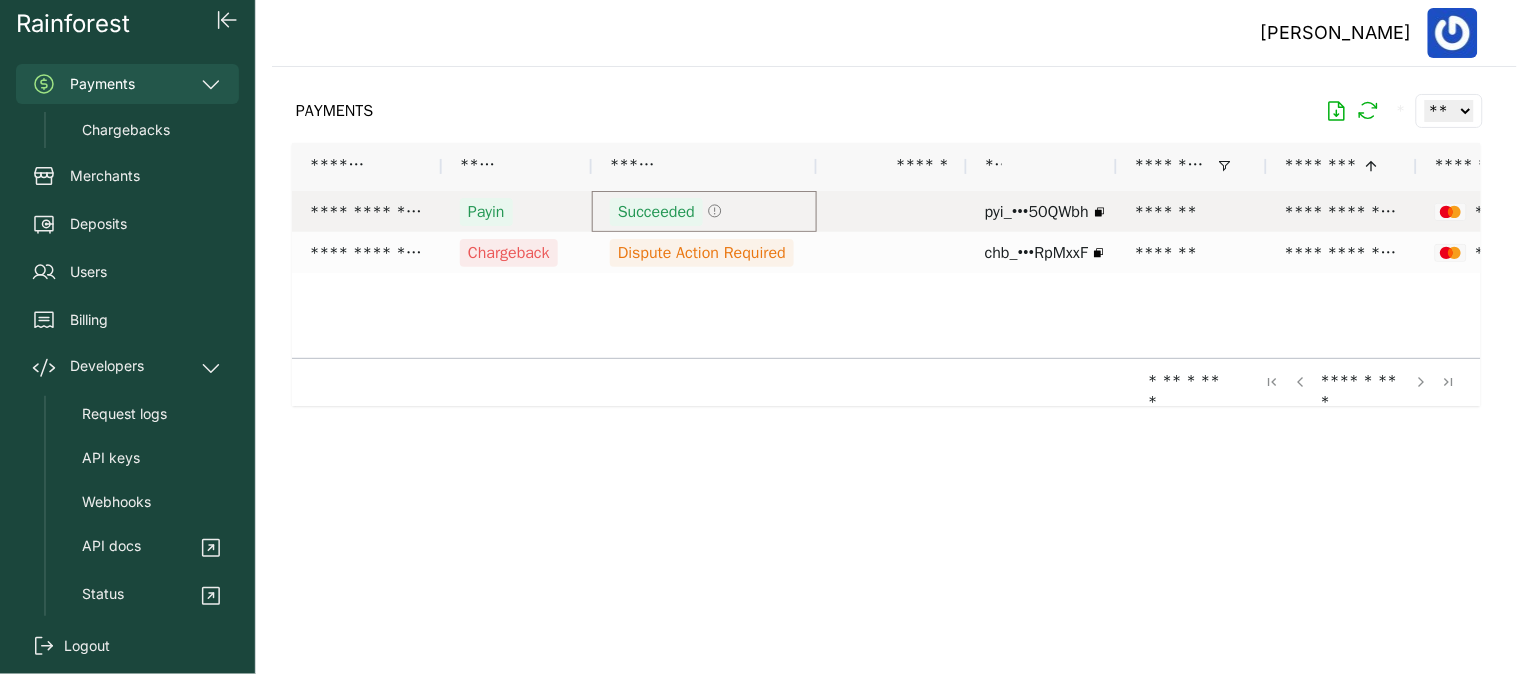 click on "Succeeded" at bounding box center (704, 212) 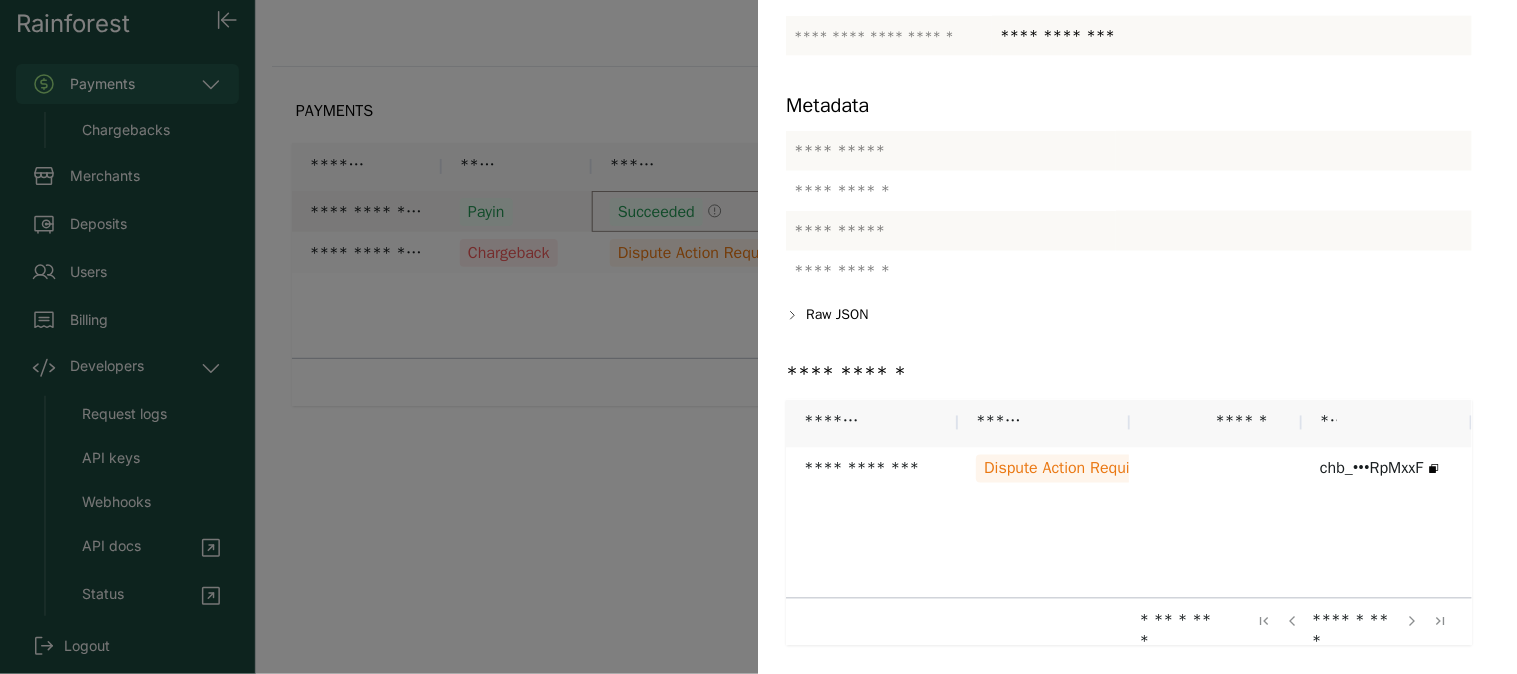 scroll, scrollTop: 703, scrollLeft: 0, axis: vertical 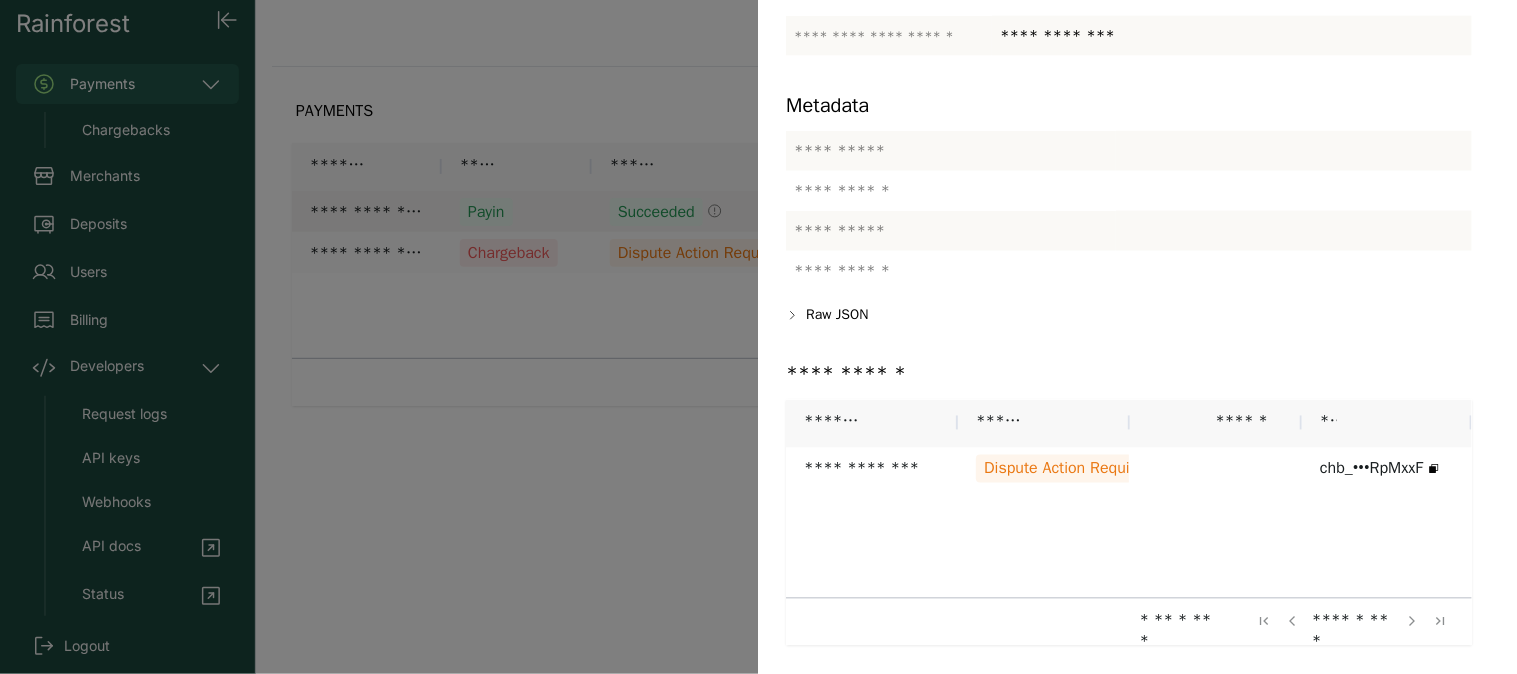 click 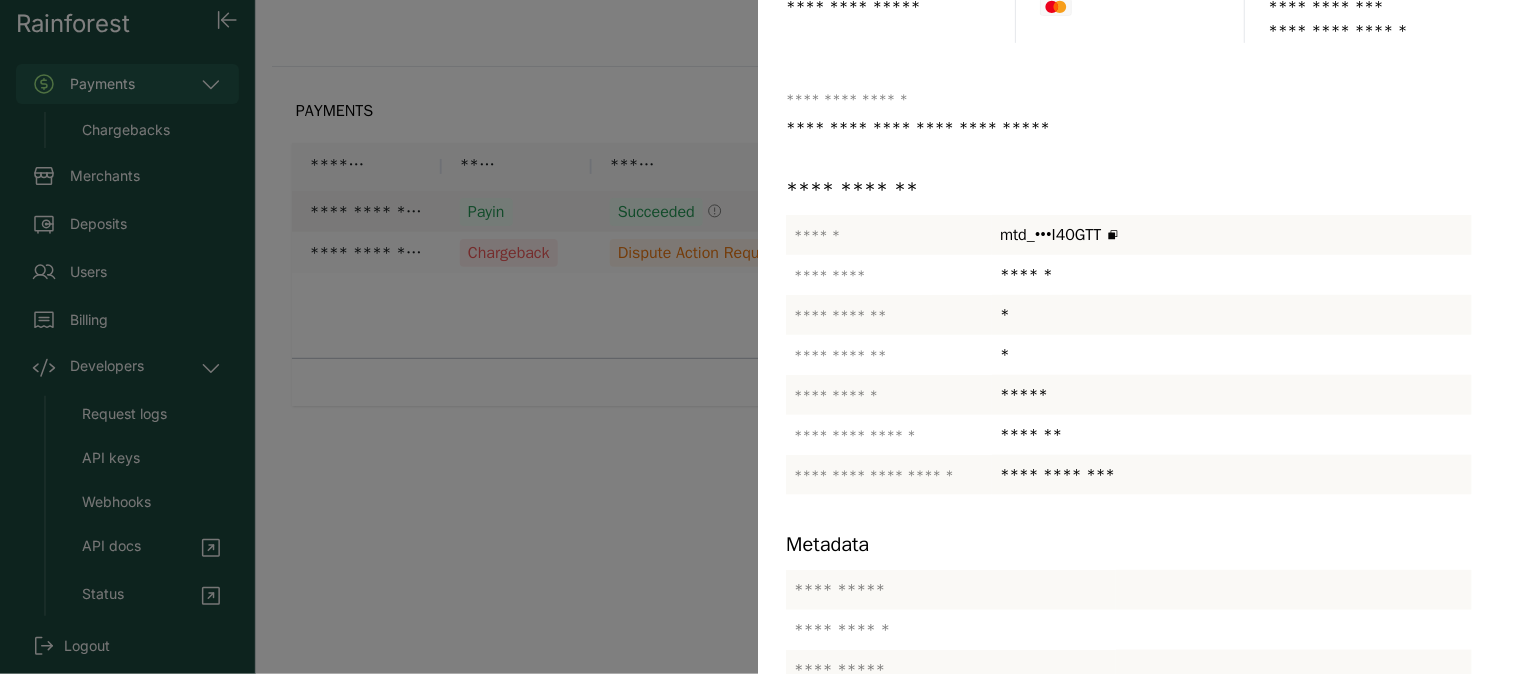 scroll, scrollTop: 14, scrollLeft: 0, axis: vertical 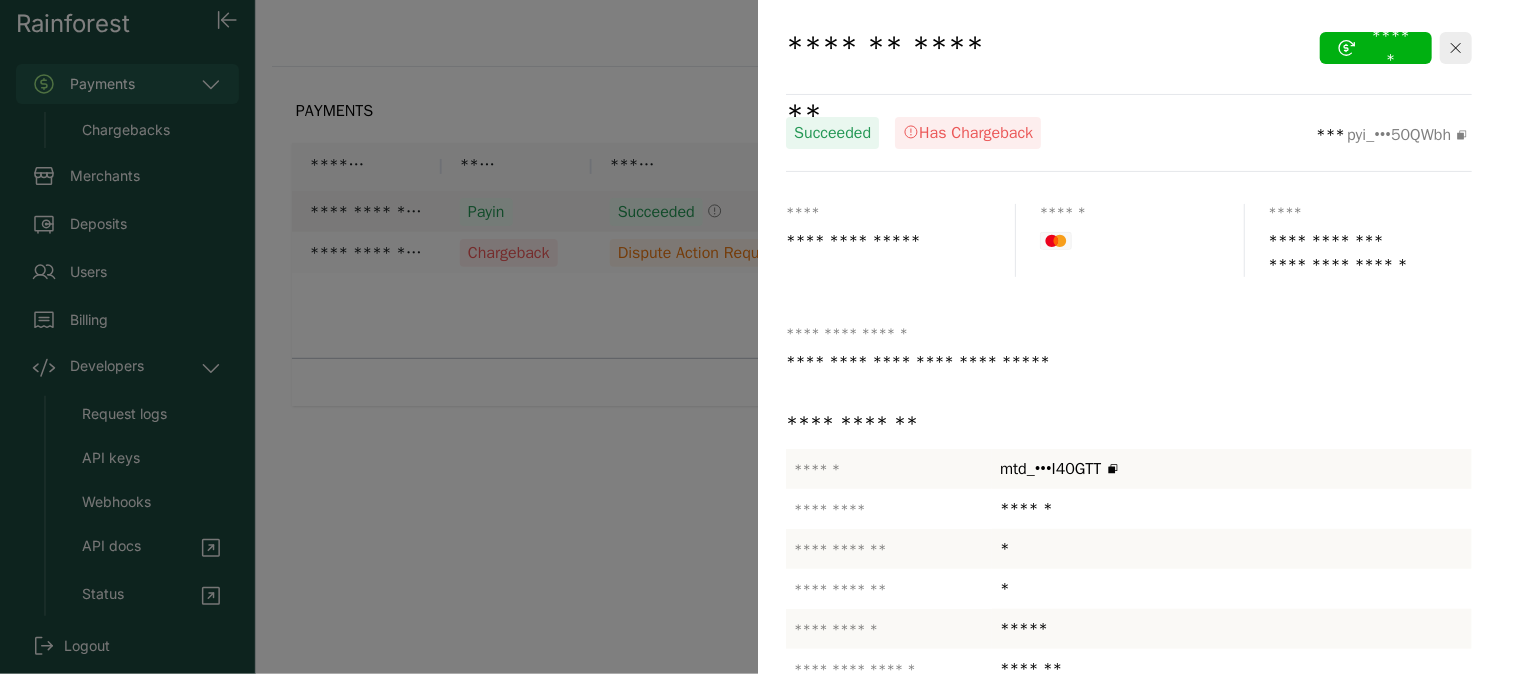 drag, startPoint x: 883, startPoint y: 243, endPoint x: 780, endPoint y: 242, distance: 103.00485 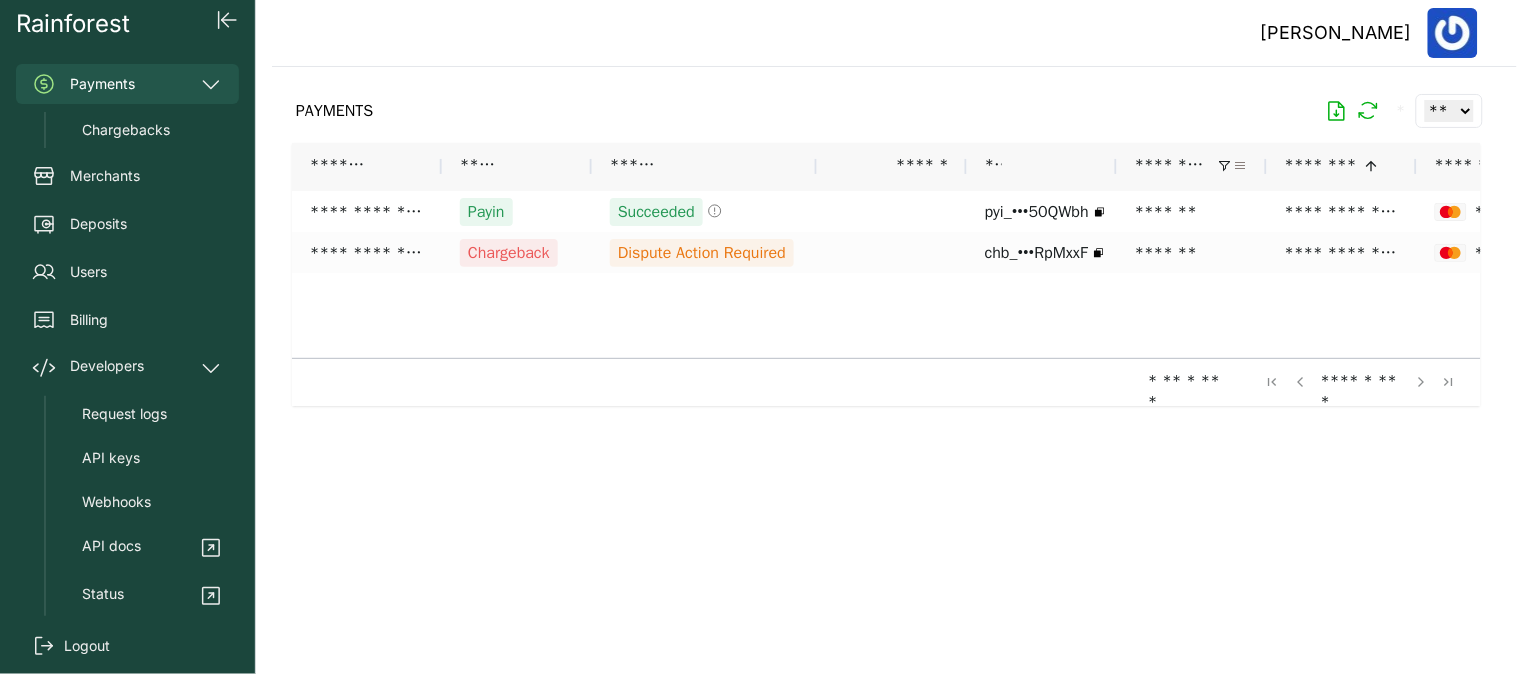 click at bounding box center (1241, 166) 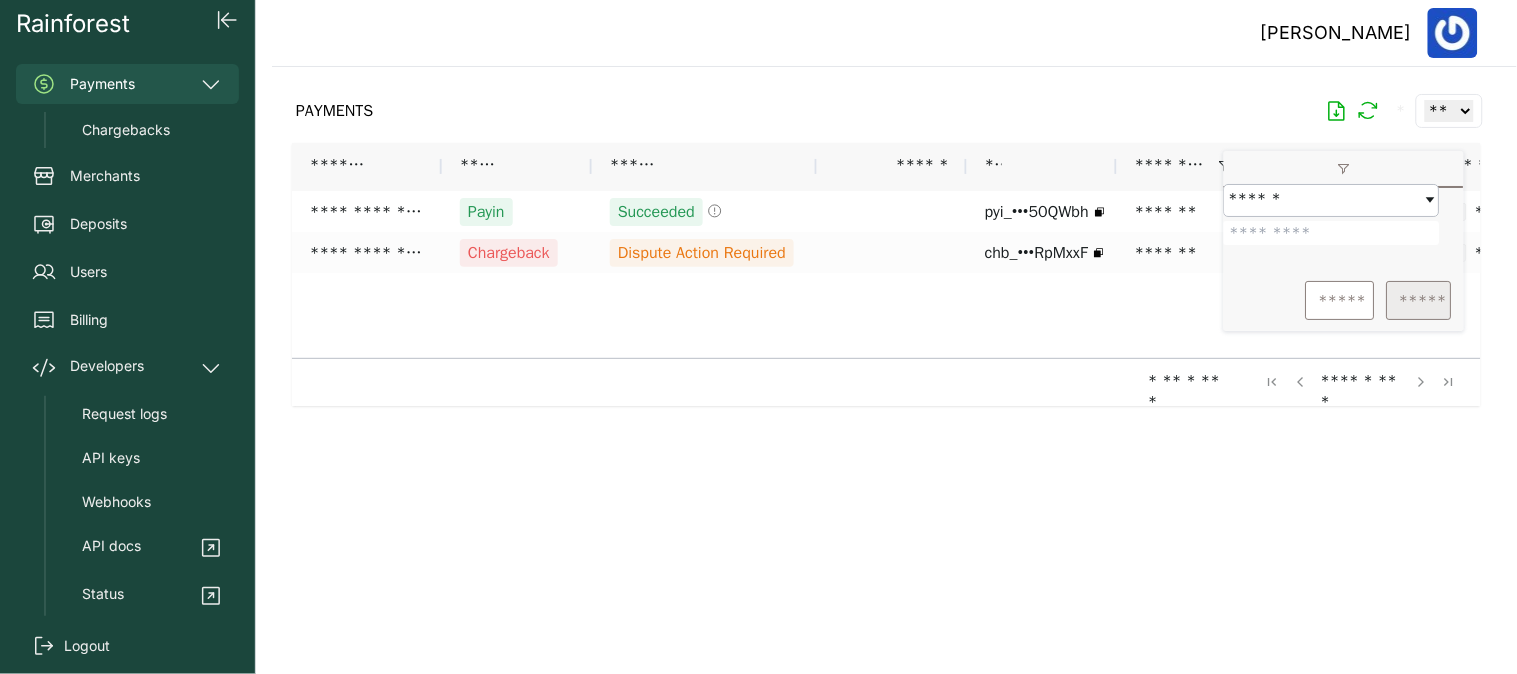 click on "*****" at bounding box center (1419, 300) 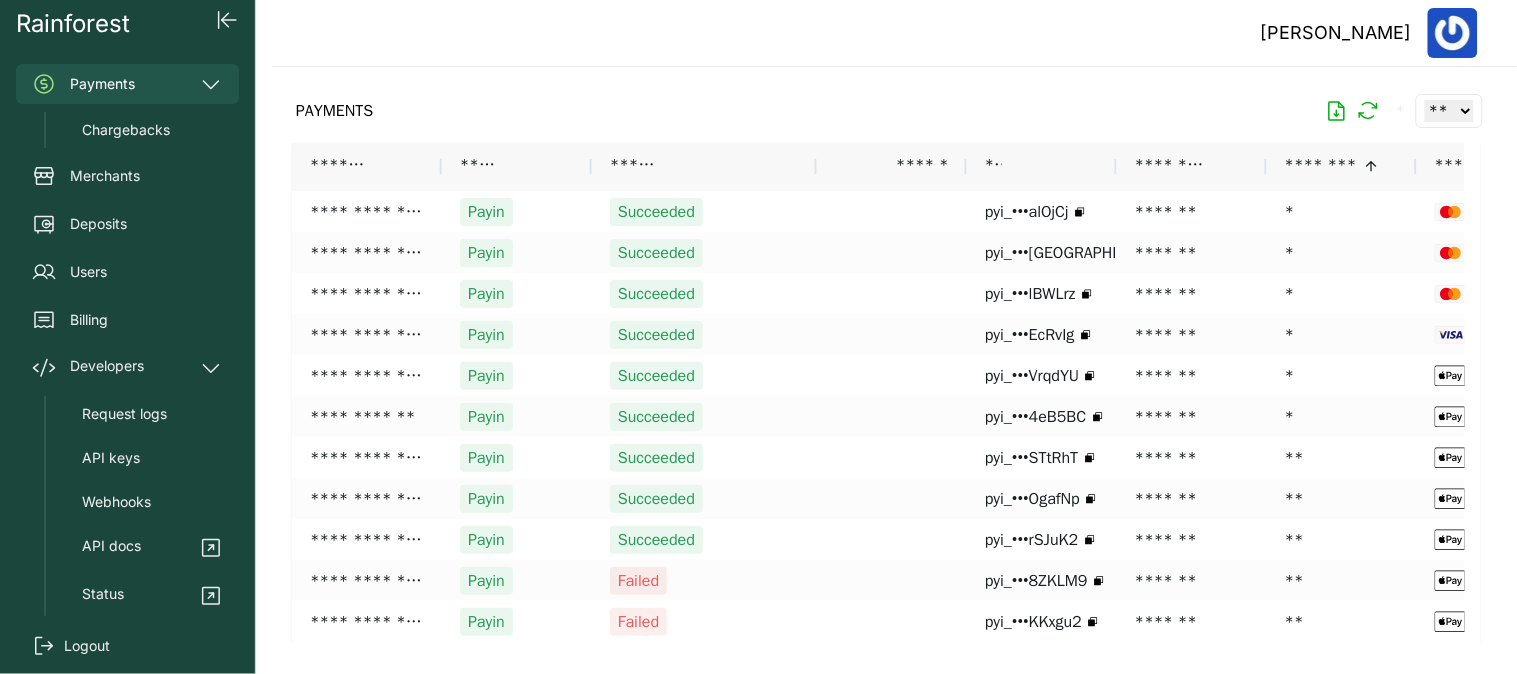 click on "PAYMENTS * ** ** ** ***" at bounding box center (886, 111) 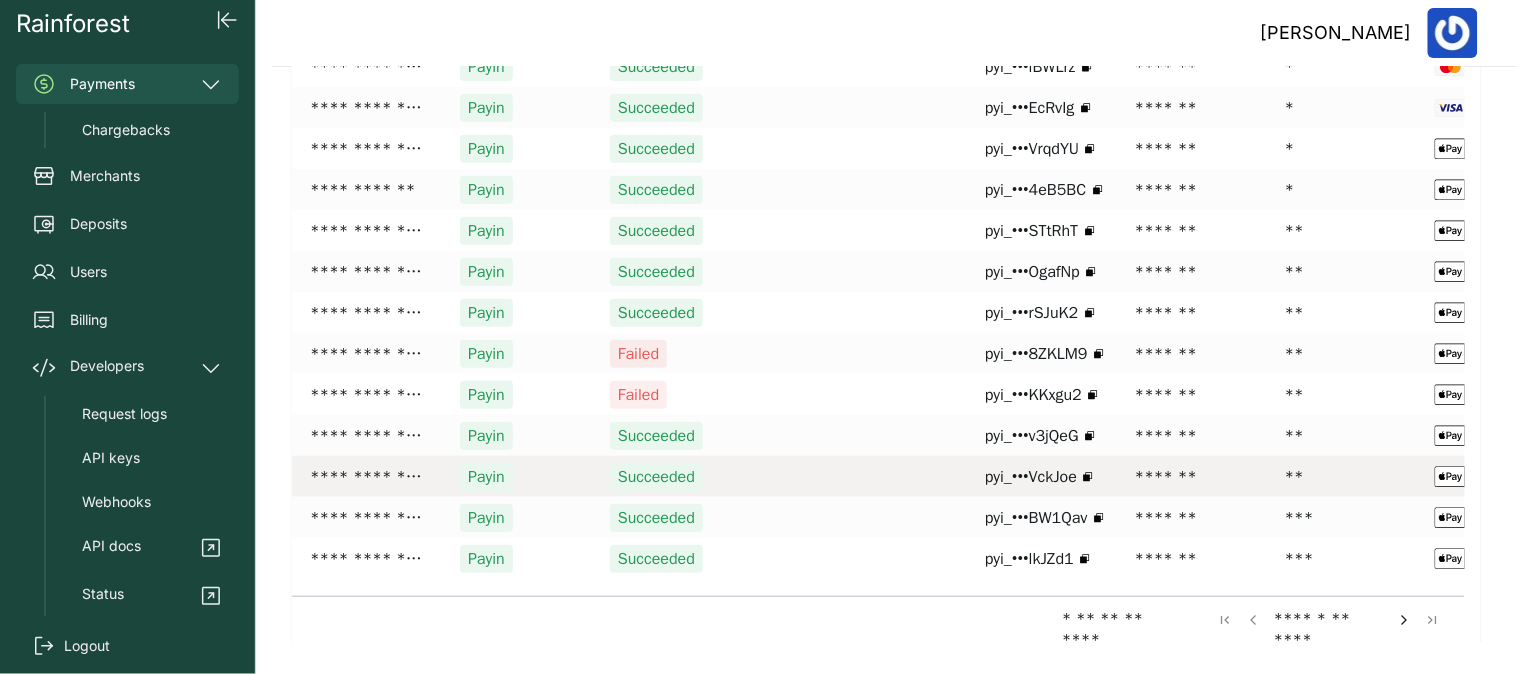 scroll, scrollTop: 228, scrollLeft: 0, axis: vertical 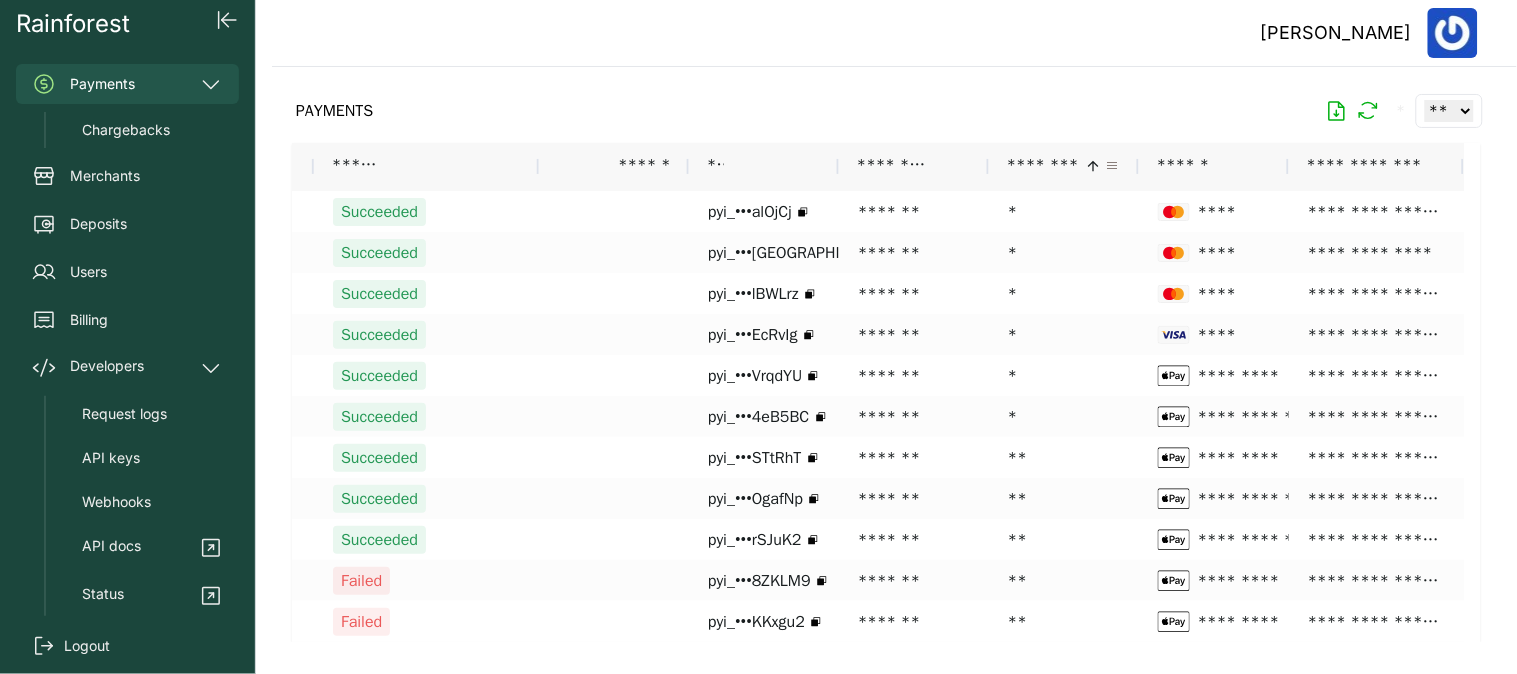 click at bounding box center (1113, 166) 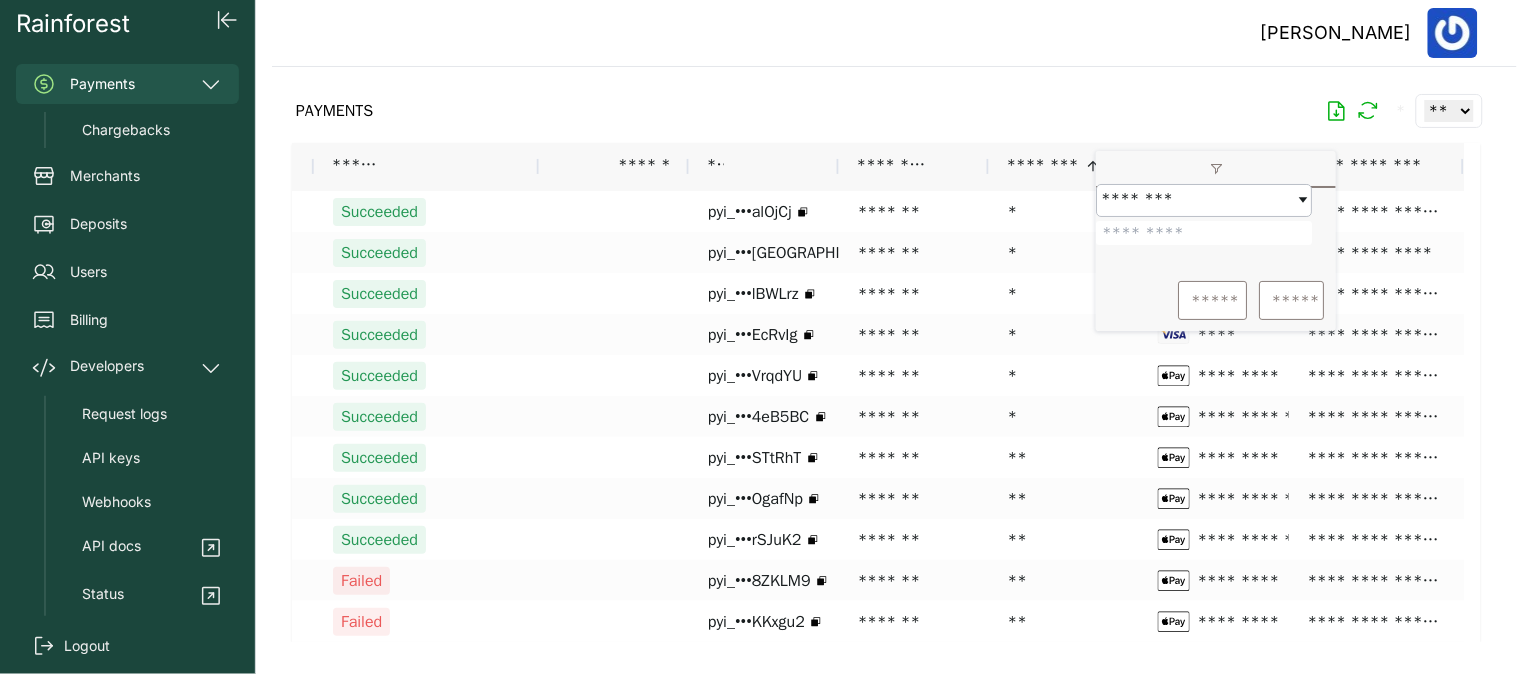 click at bounding box center (1204, 233) 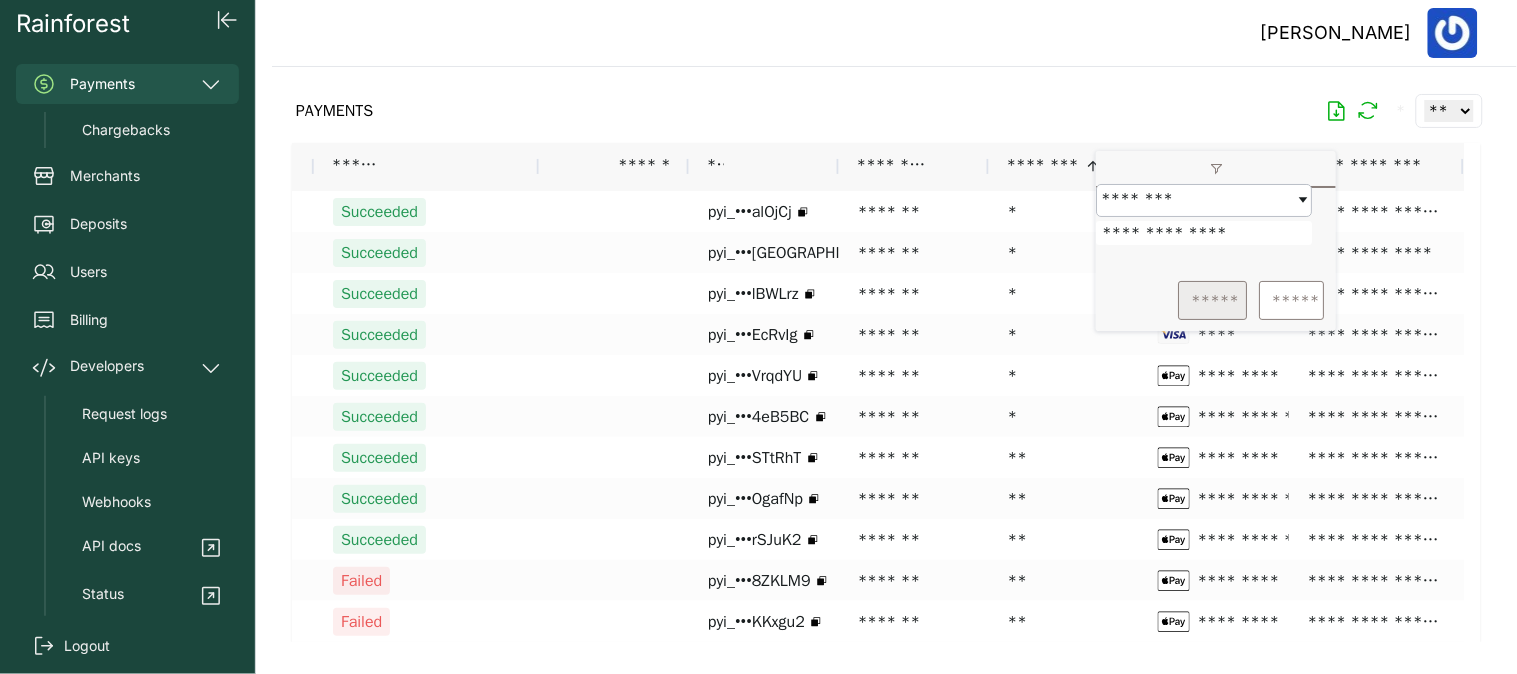 type on "**********" 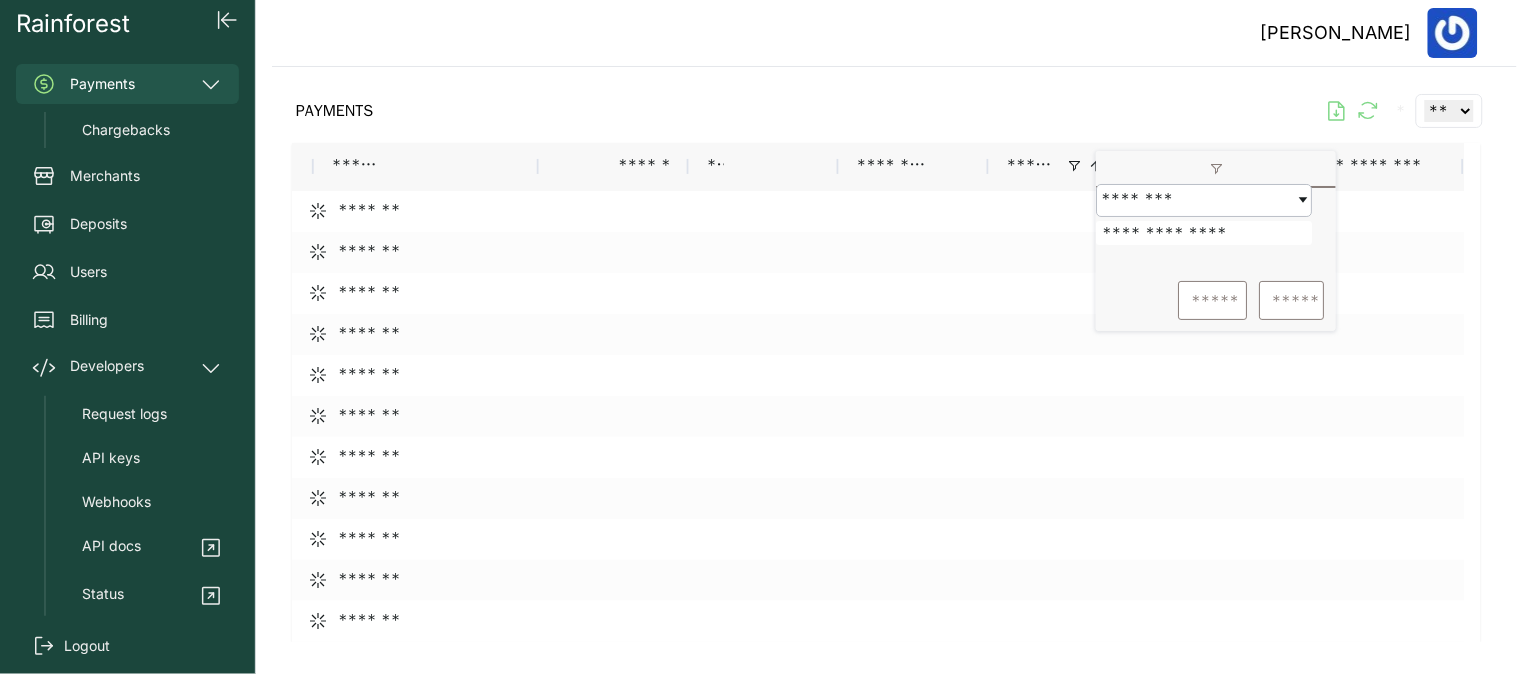 scroll, scrollTop: 0, scrollLeft: 261, axis: horizontal 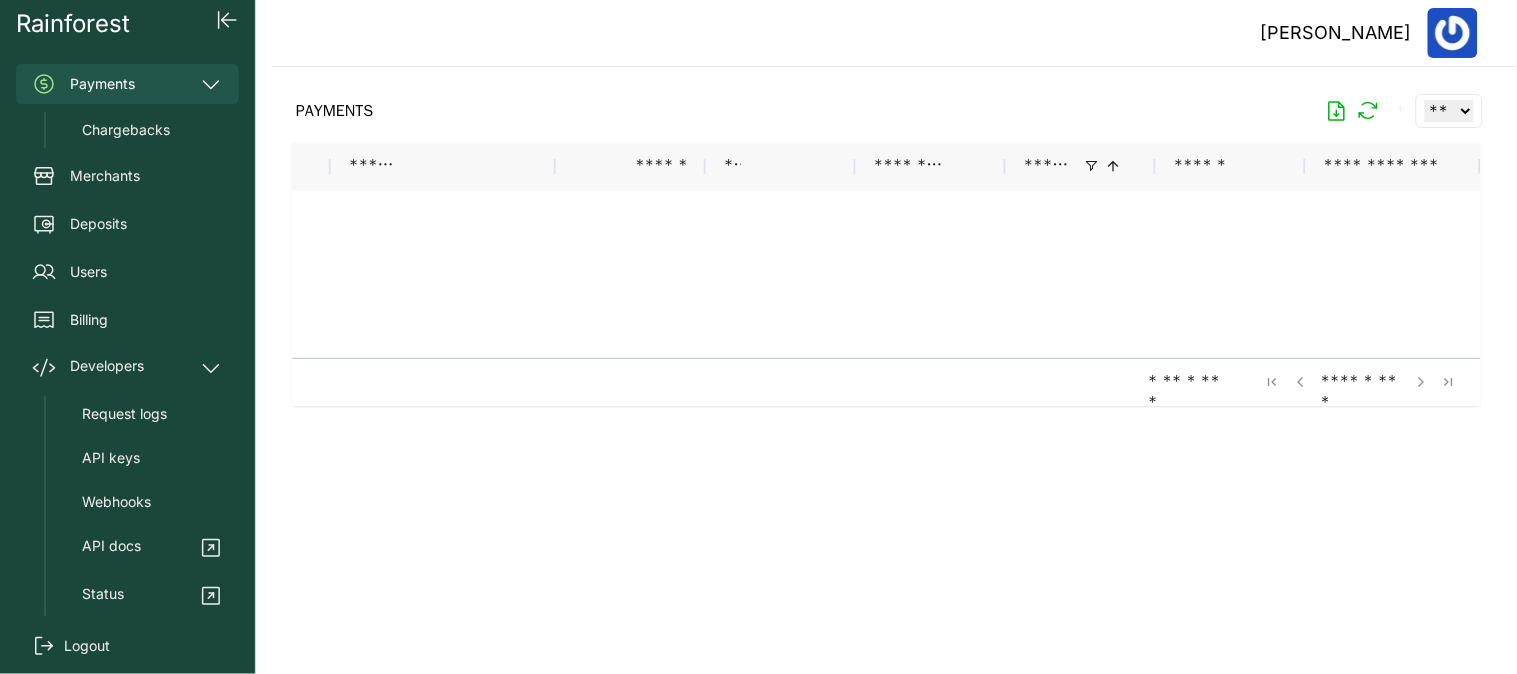 click at bounding box center (886, 354) 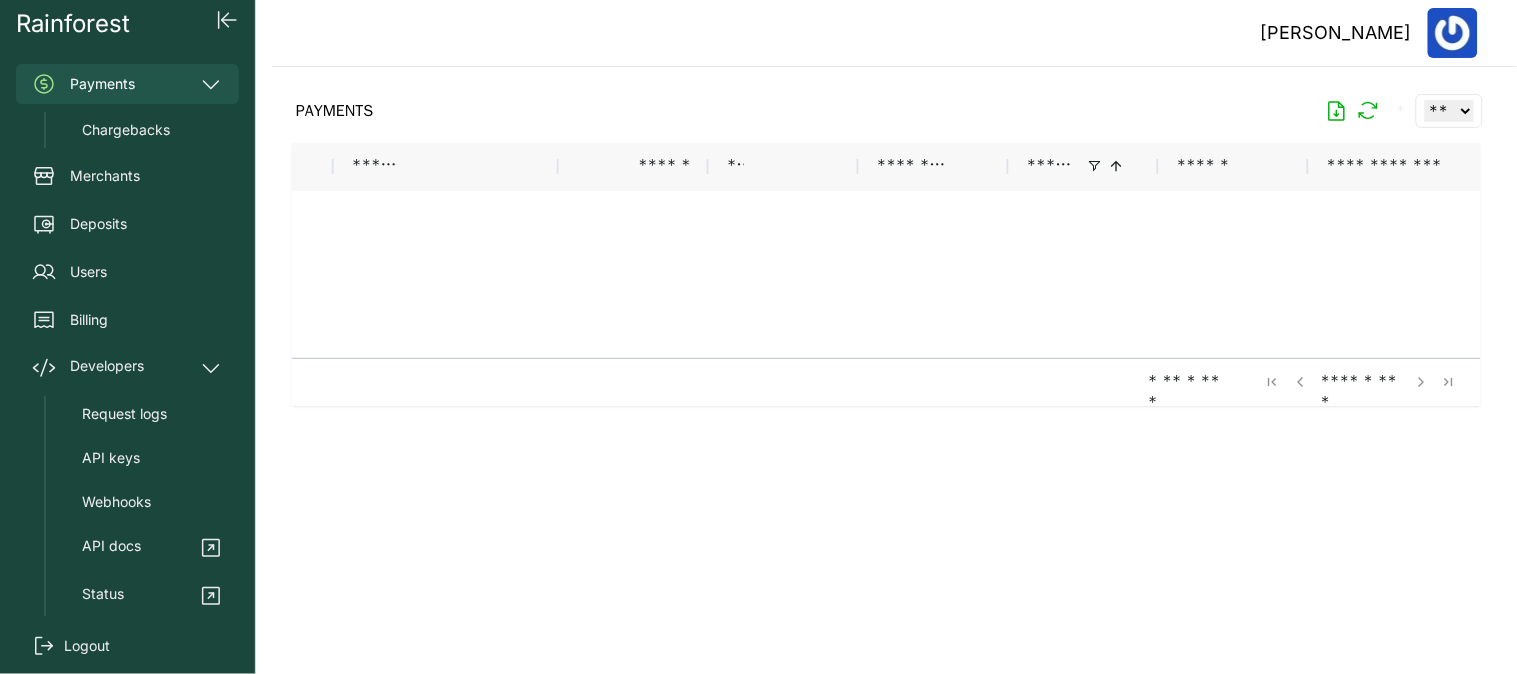 scroll, scrollTop: 0, scrollLeft: 254, axis: horizontal 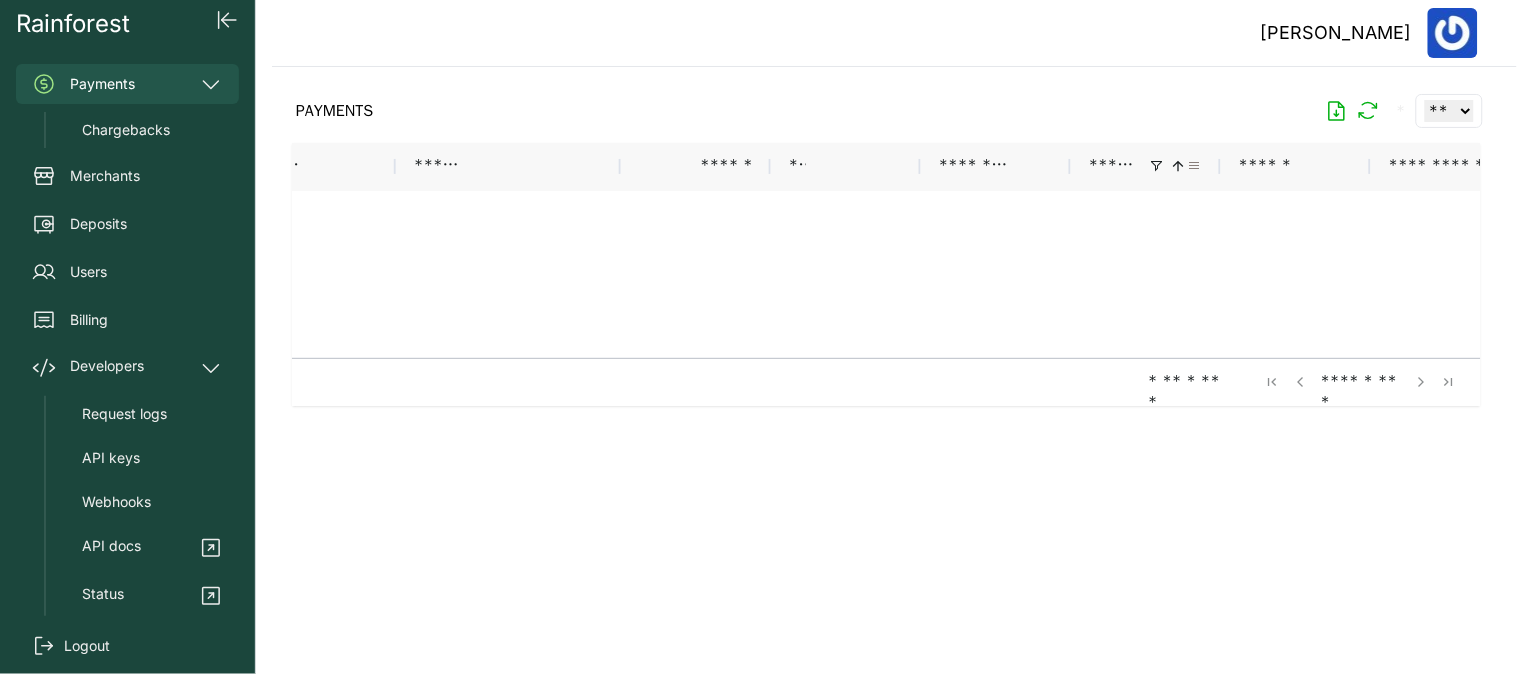 click at bounding box center (1195, 166) 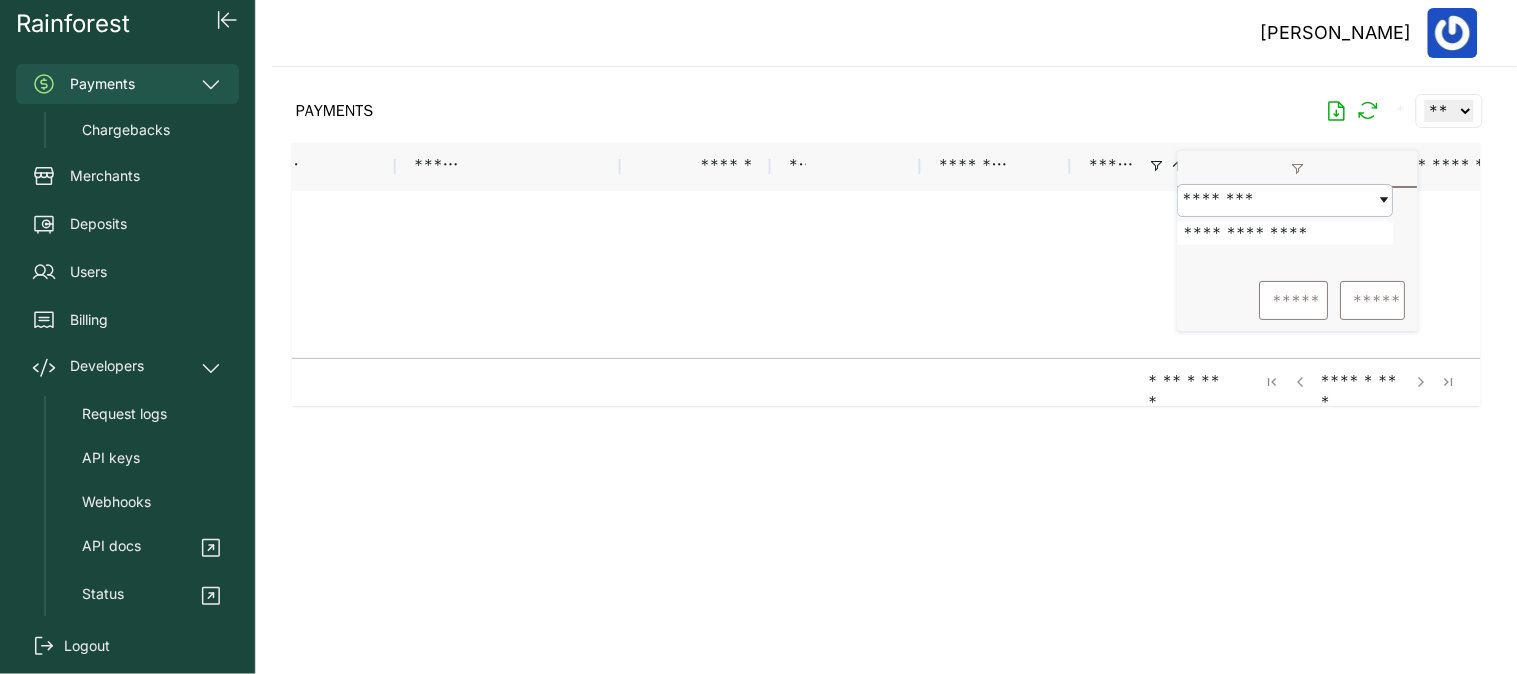 drag, startPoint x: 1243, startPoint y: 243, endPoint x: 1297, endPoint y: 248, distance: 54.230988 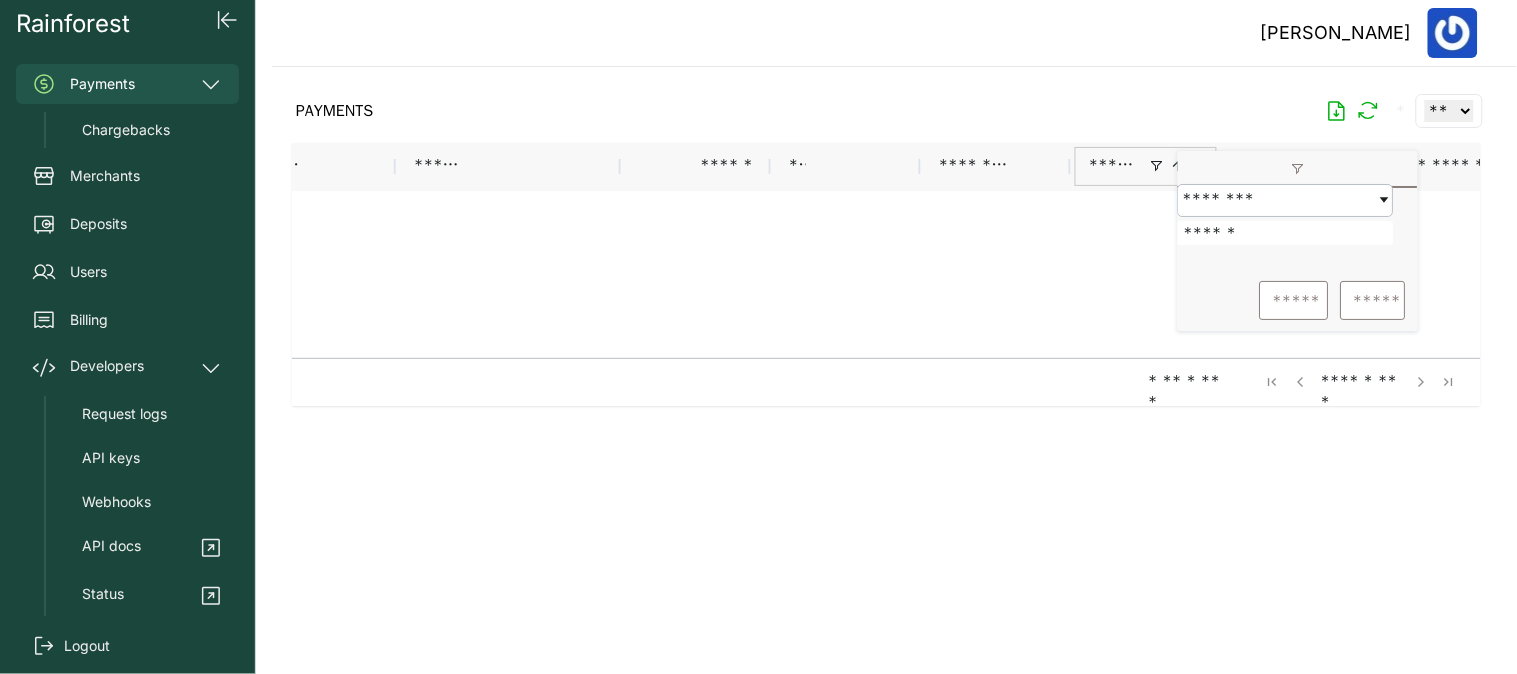 click on "*****" at bounding box center (1294, 300) 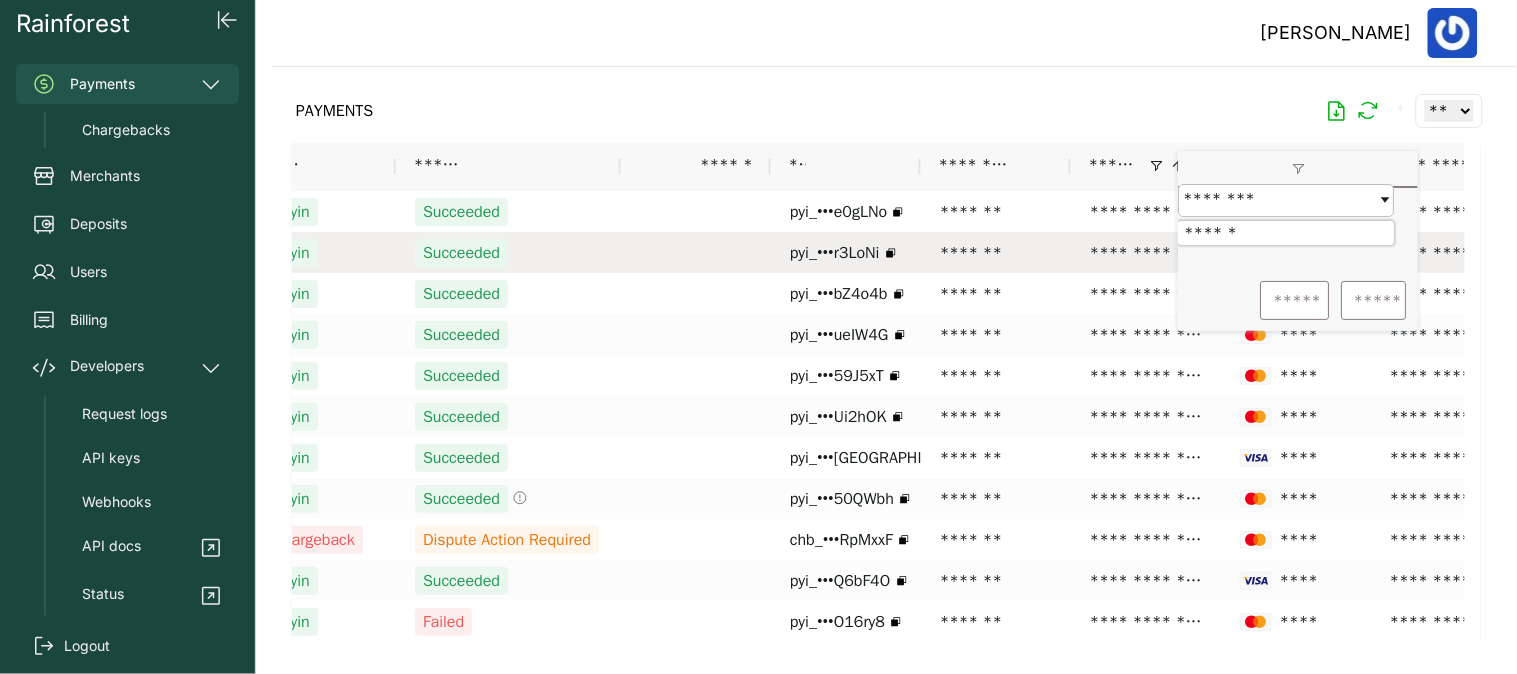 drag, startPoint x: 1280, startPoint y: 240, endPoint x: 1152, endPoint y: 234, distance: 128.14055 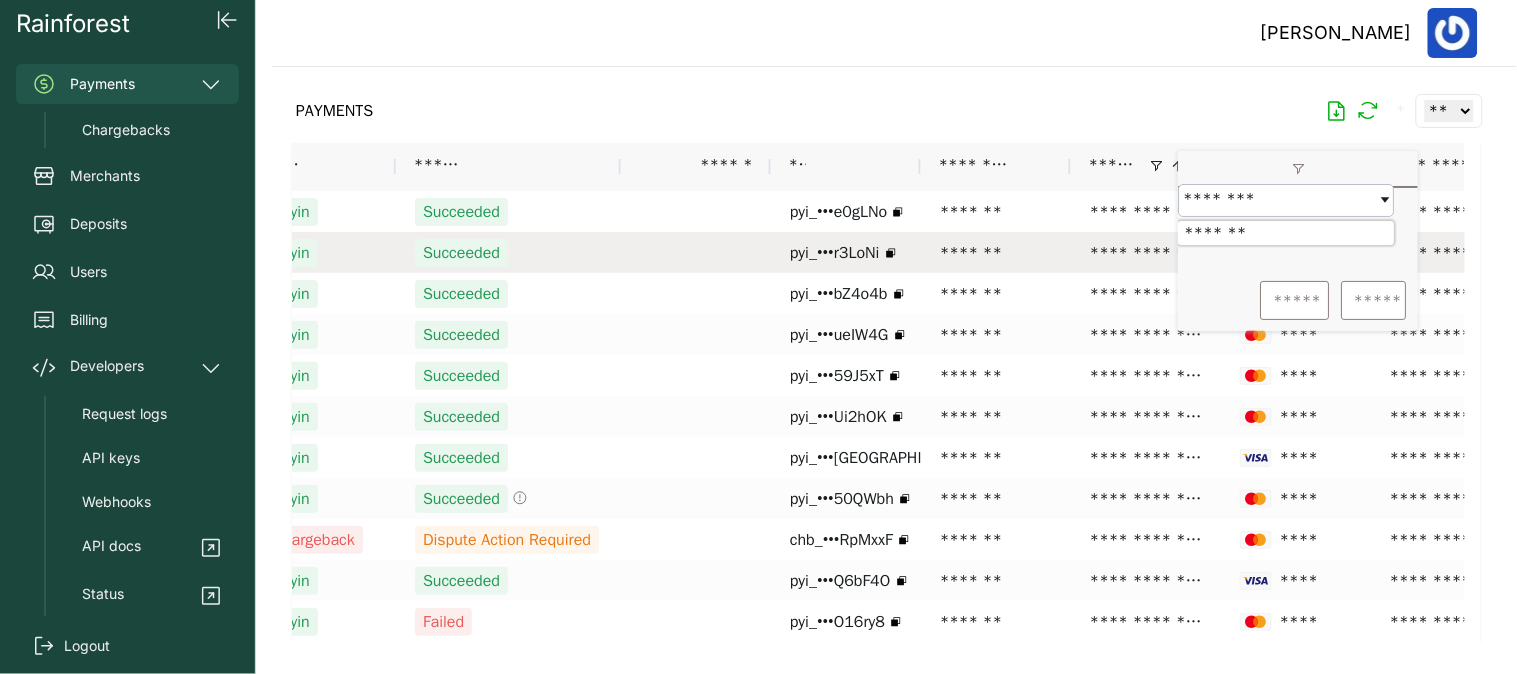 click on "*****" at bounding box center (1294, 300) 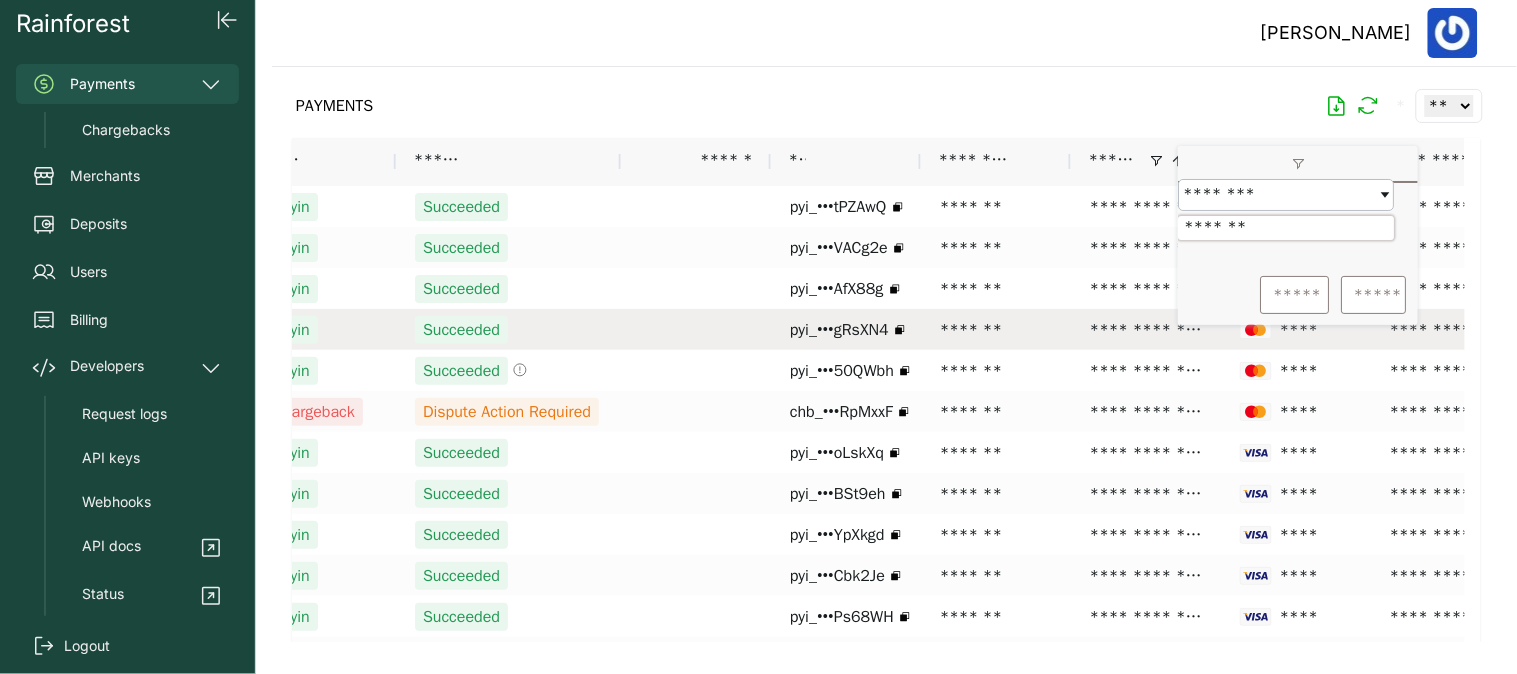 scroll, scrollTop: 0, scrollLeft: 0, axis: both 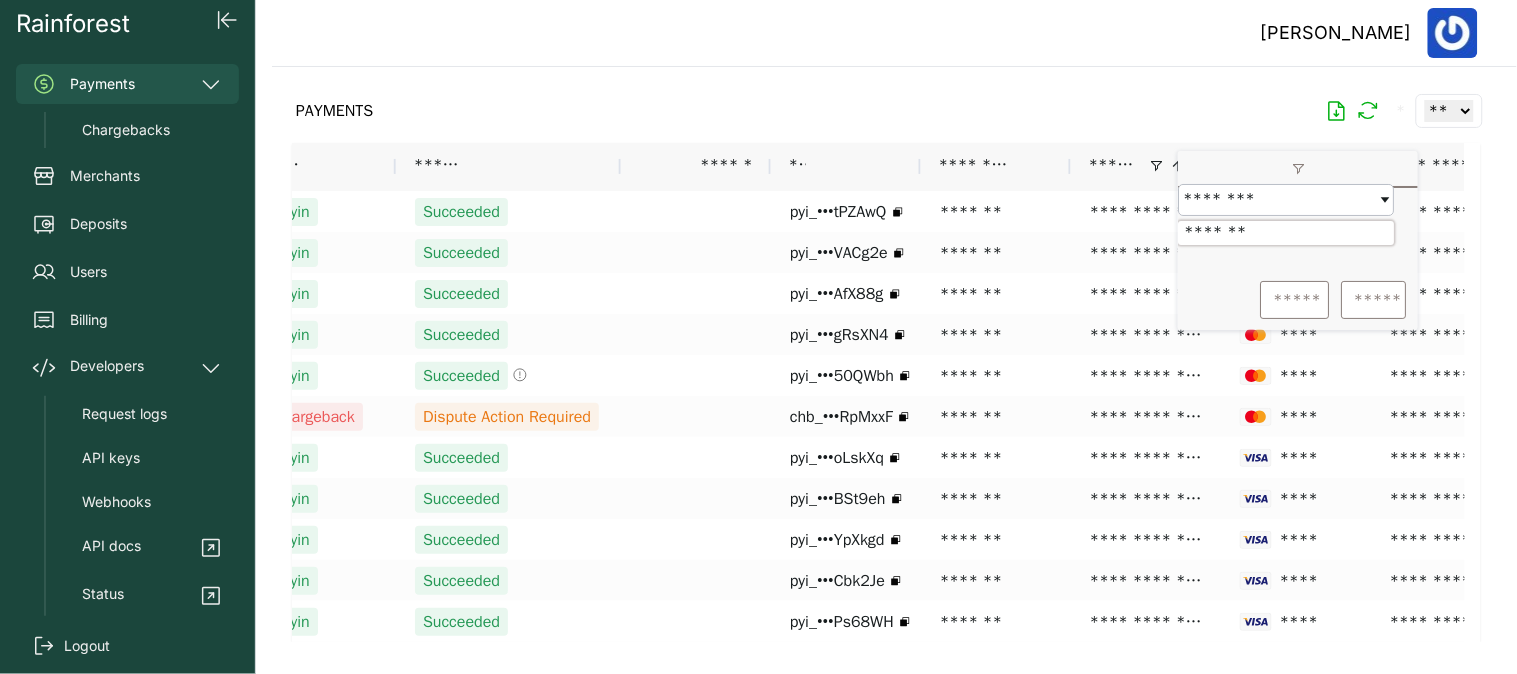 click on "*******" at bounding box center (1286, 233) 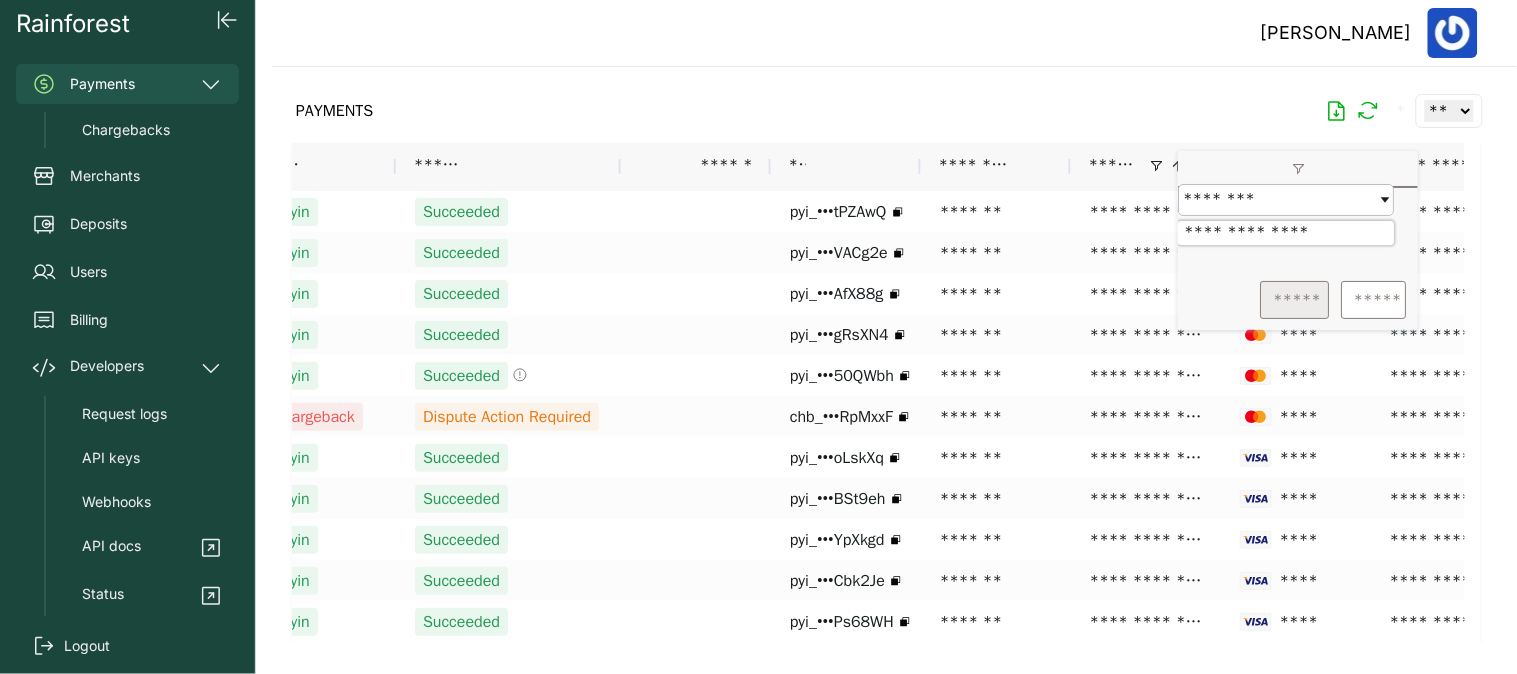type on "**********" 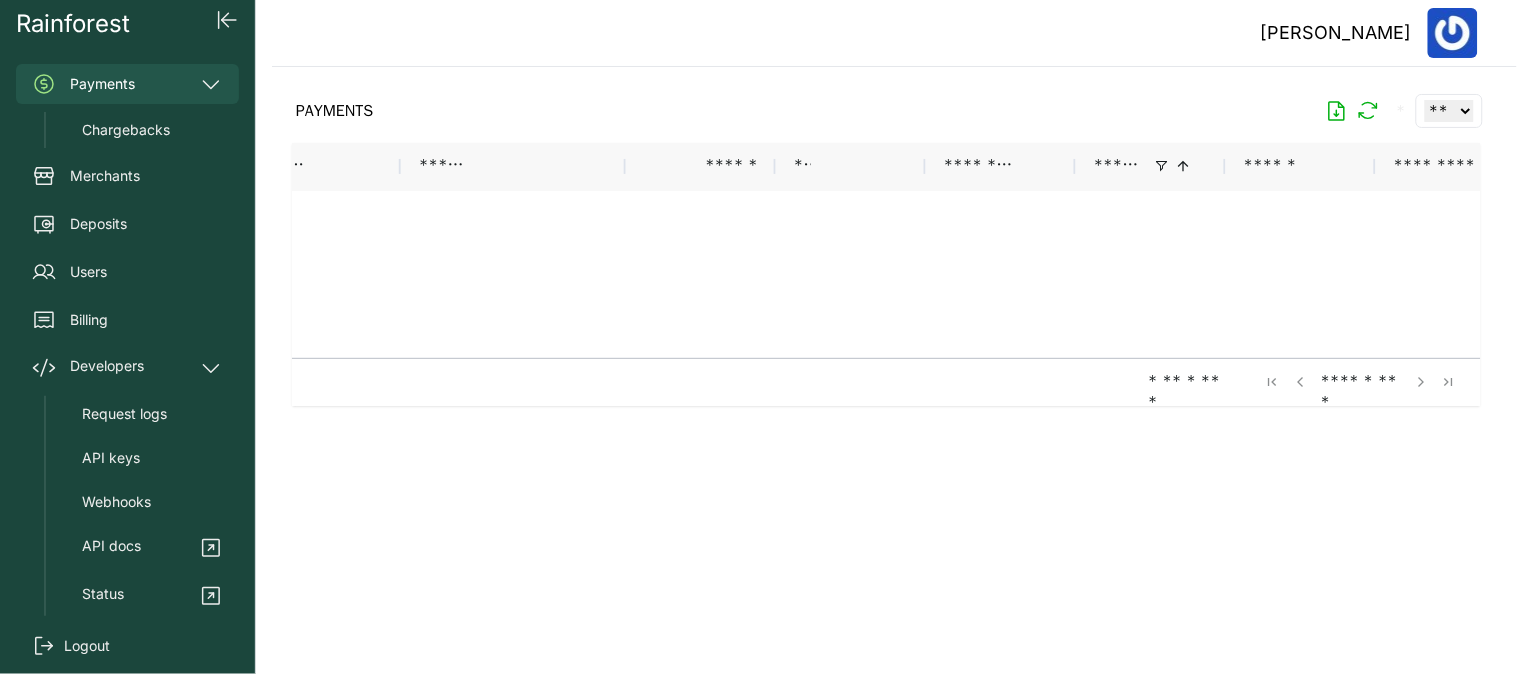 scroll, scrollTop: 0, scrollLeft: 191, axis: horizontal 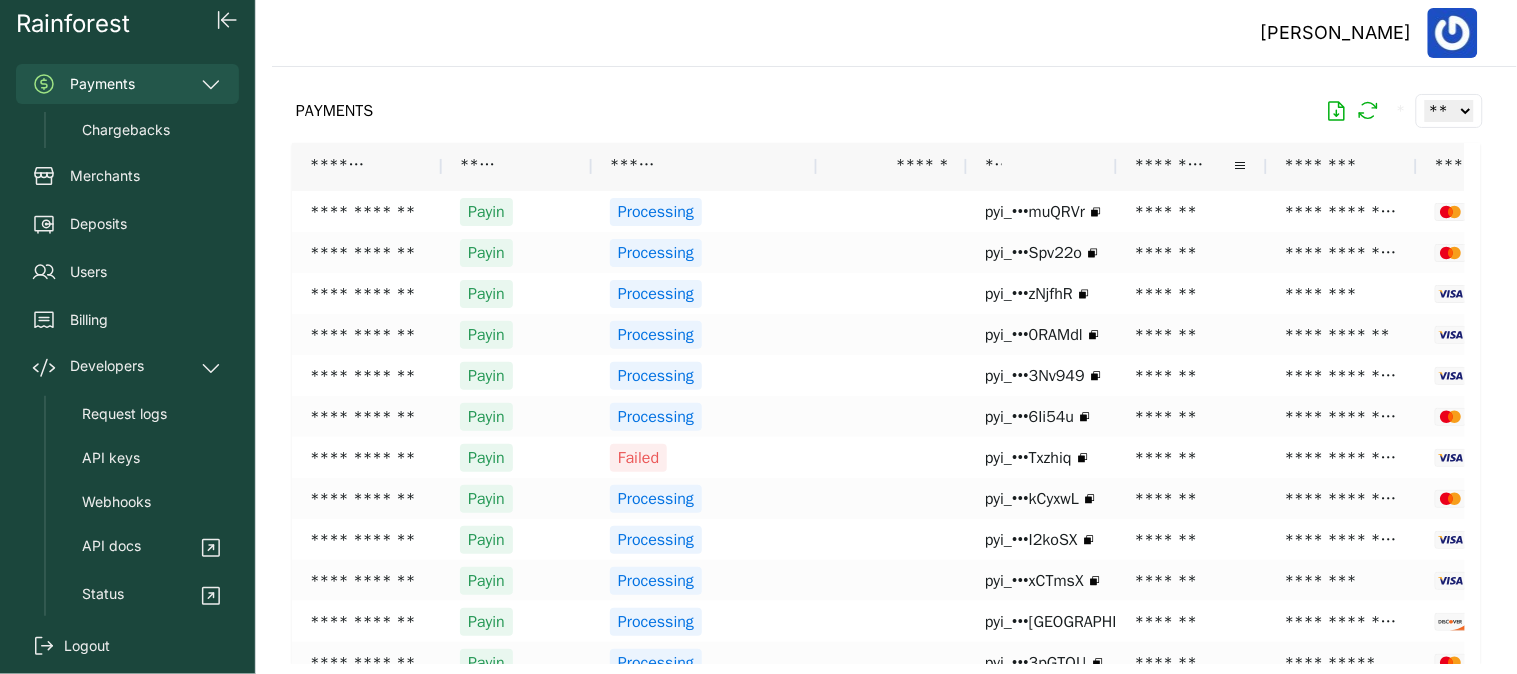 click on "**********" at bounding box center [1192, 166] 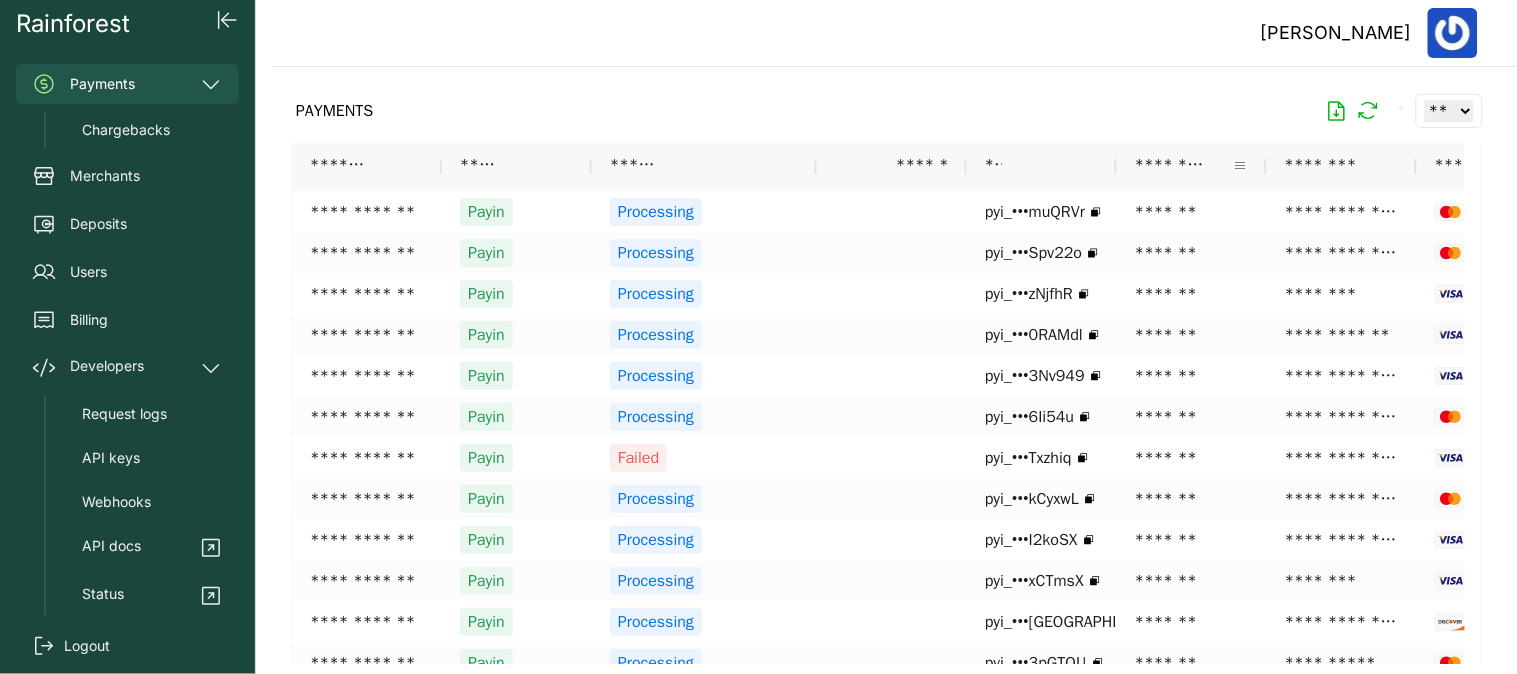 click at bounding box center (1241, 166) 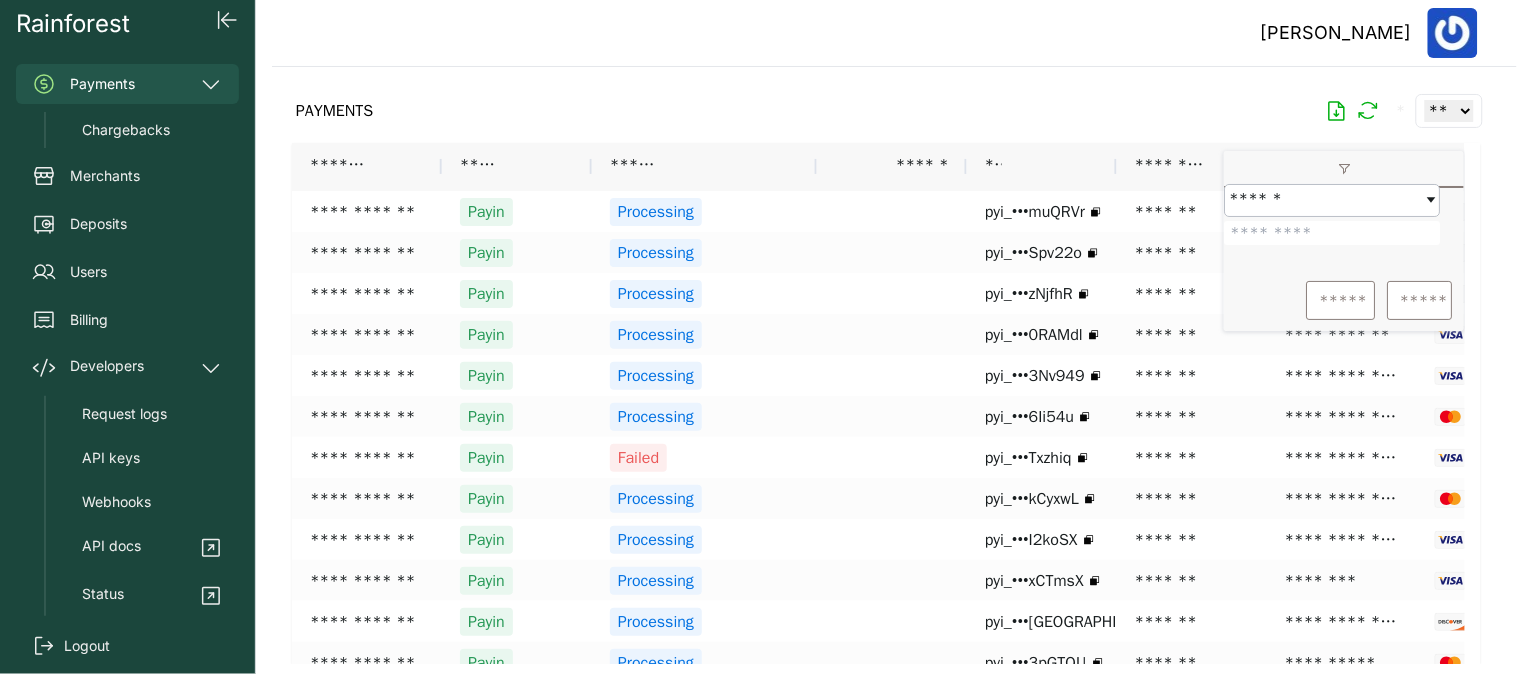click at bounding box center (1332, 233) 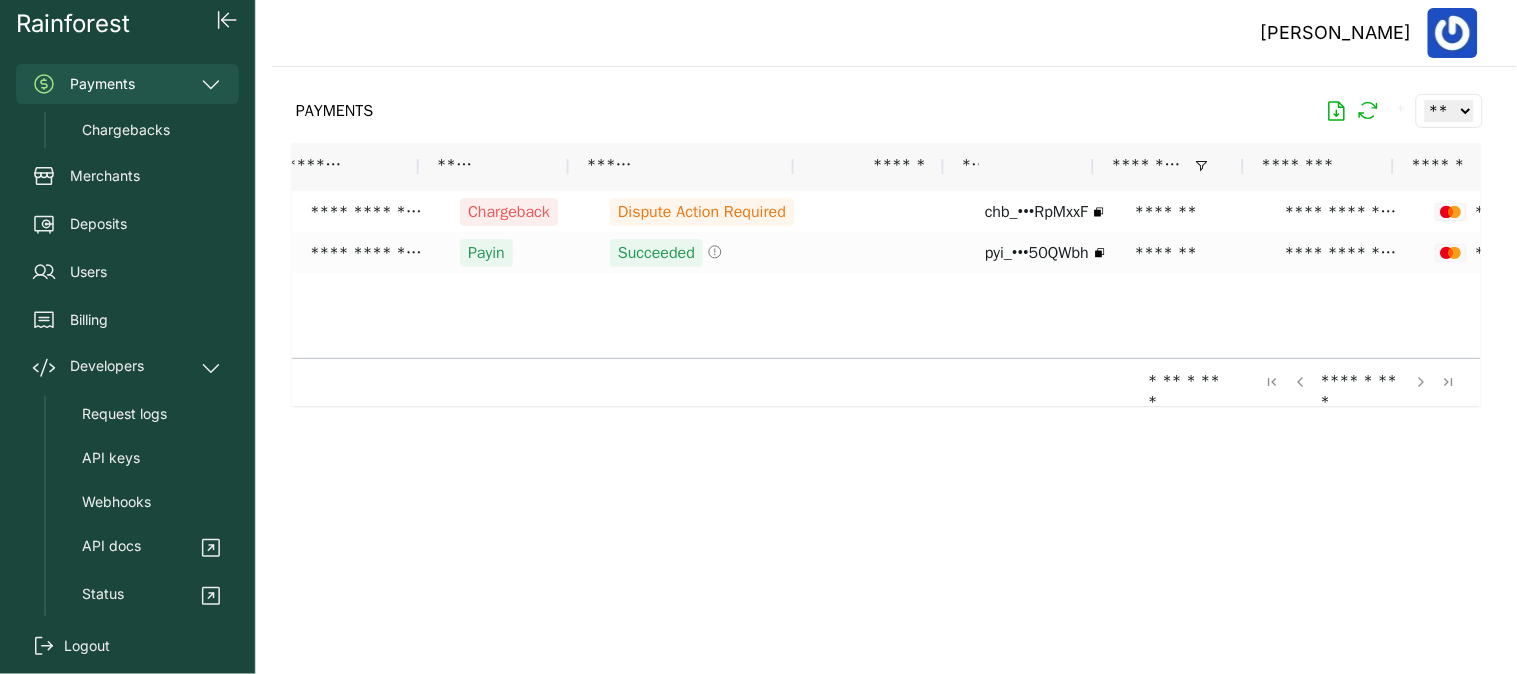 scroll, scrollTop: 0, scrollLeft: 78, axis: horizontal 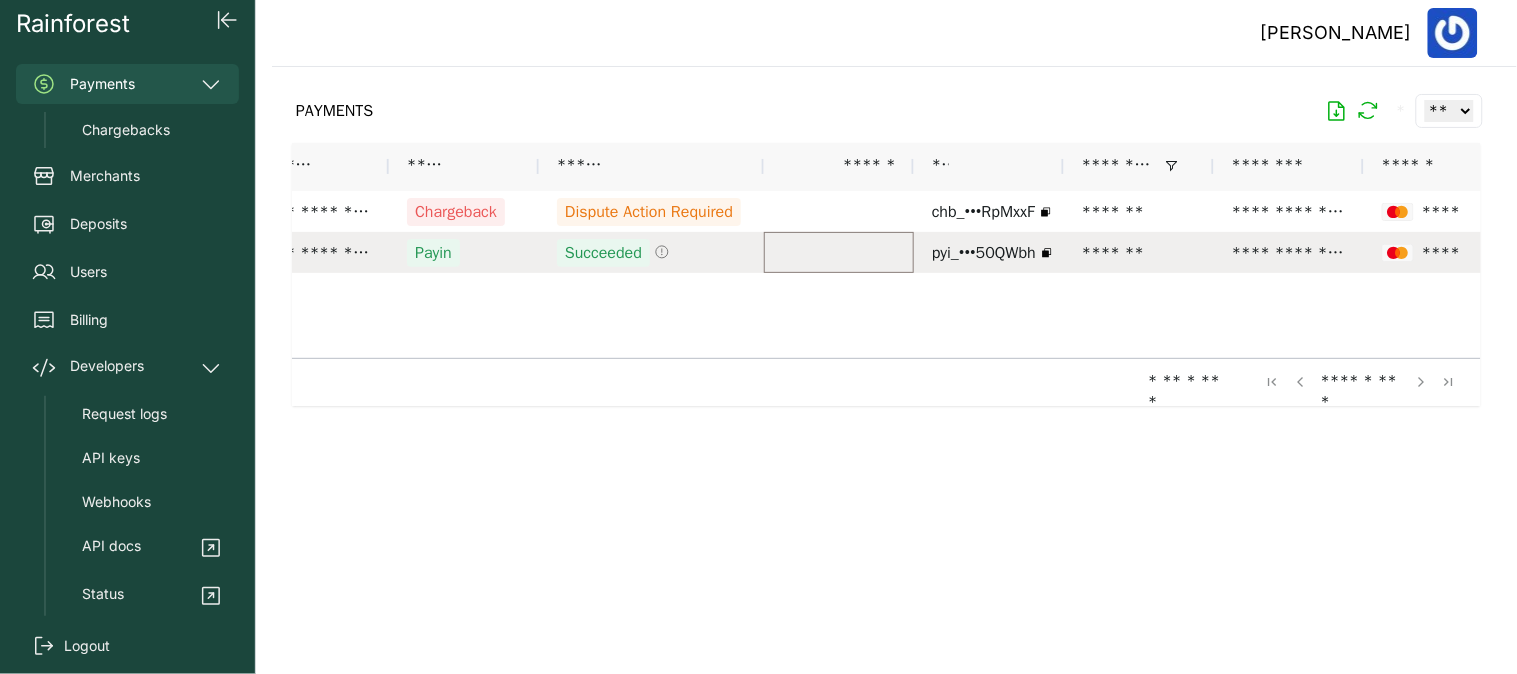 click at bounding box center (839, 252) 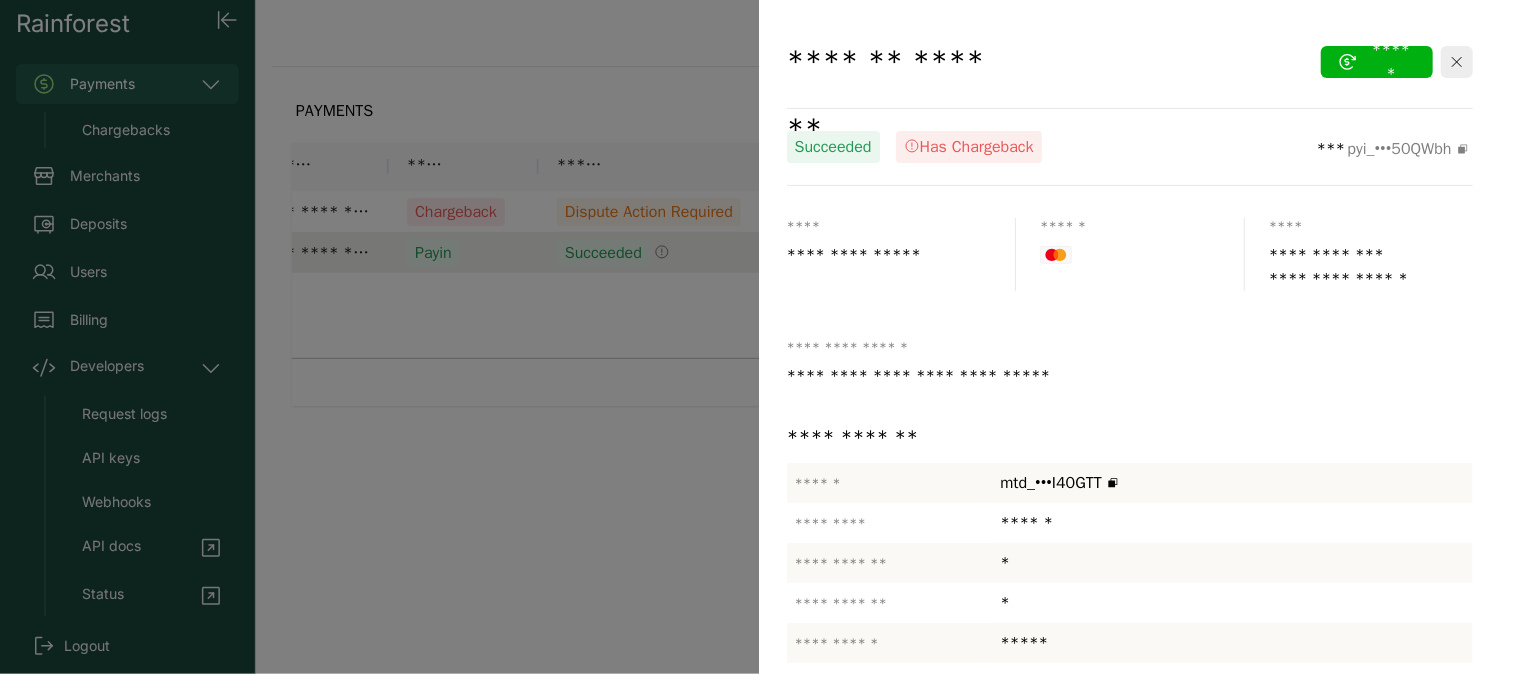click at bounding box center (758, 337) 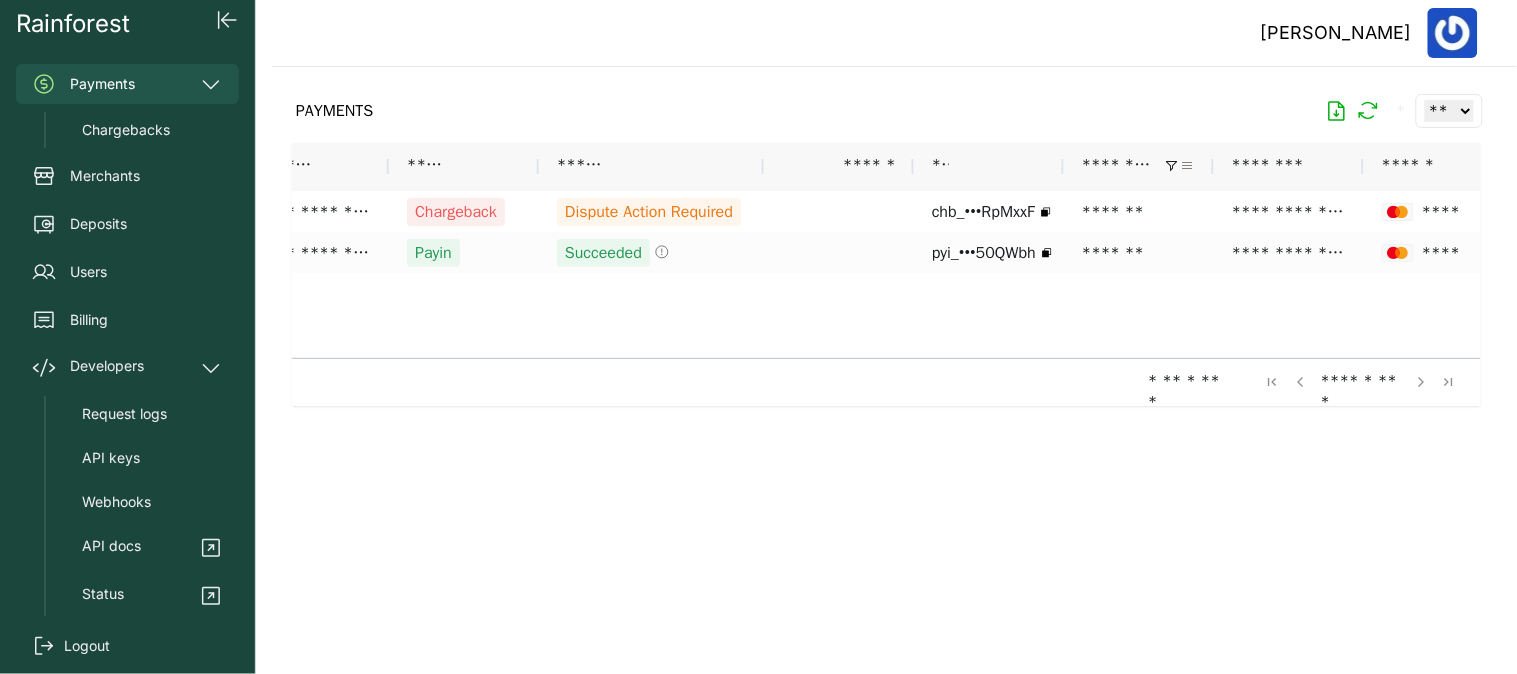 click at bounding box center [1188, 166] 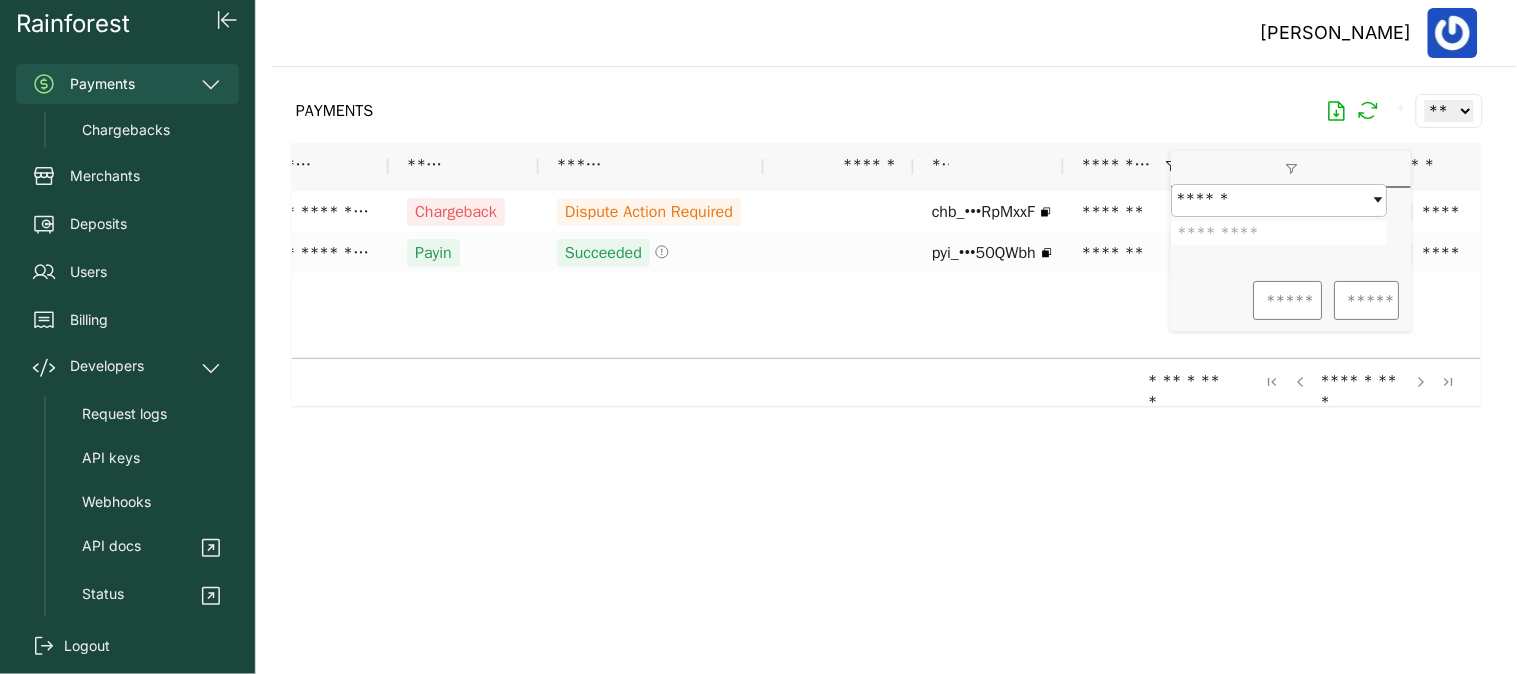 click on "*******" at bounding box center (1279, 233) 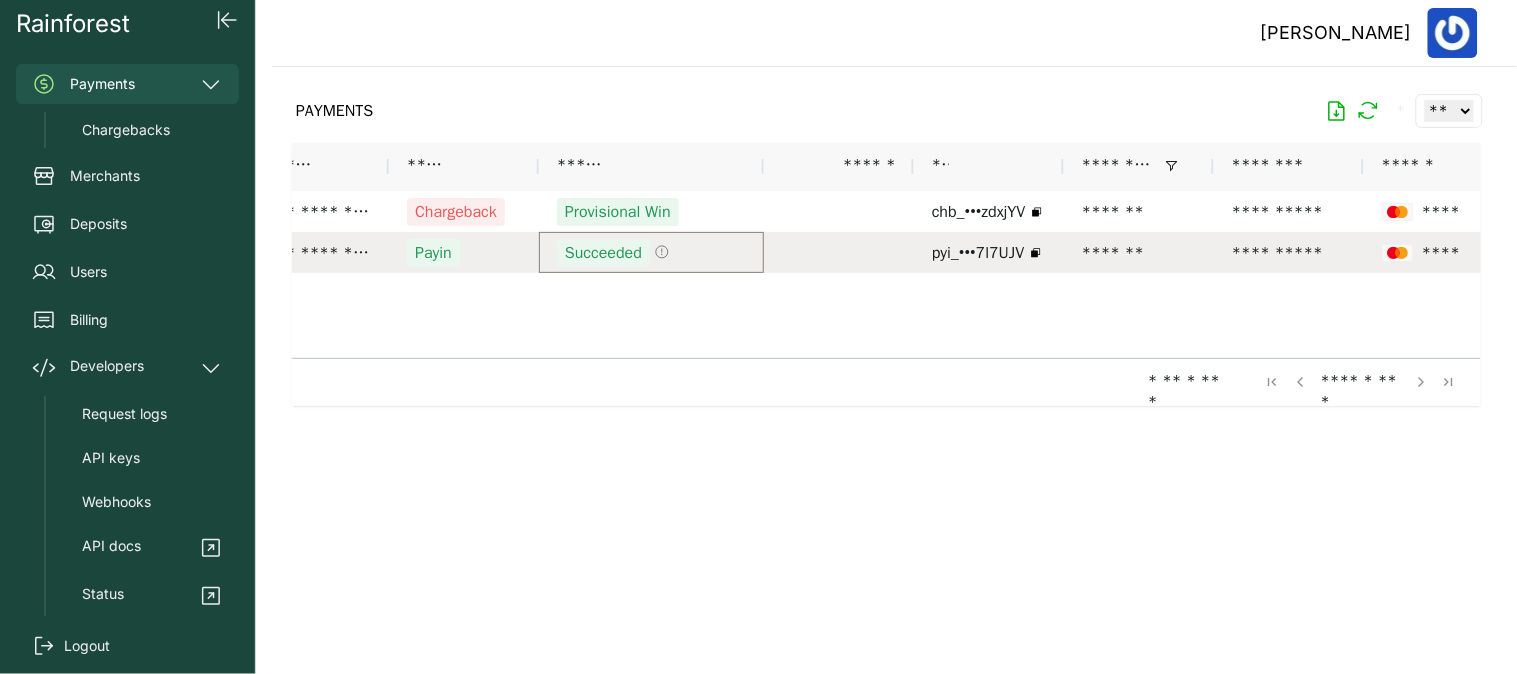 click 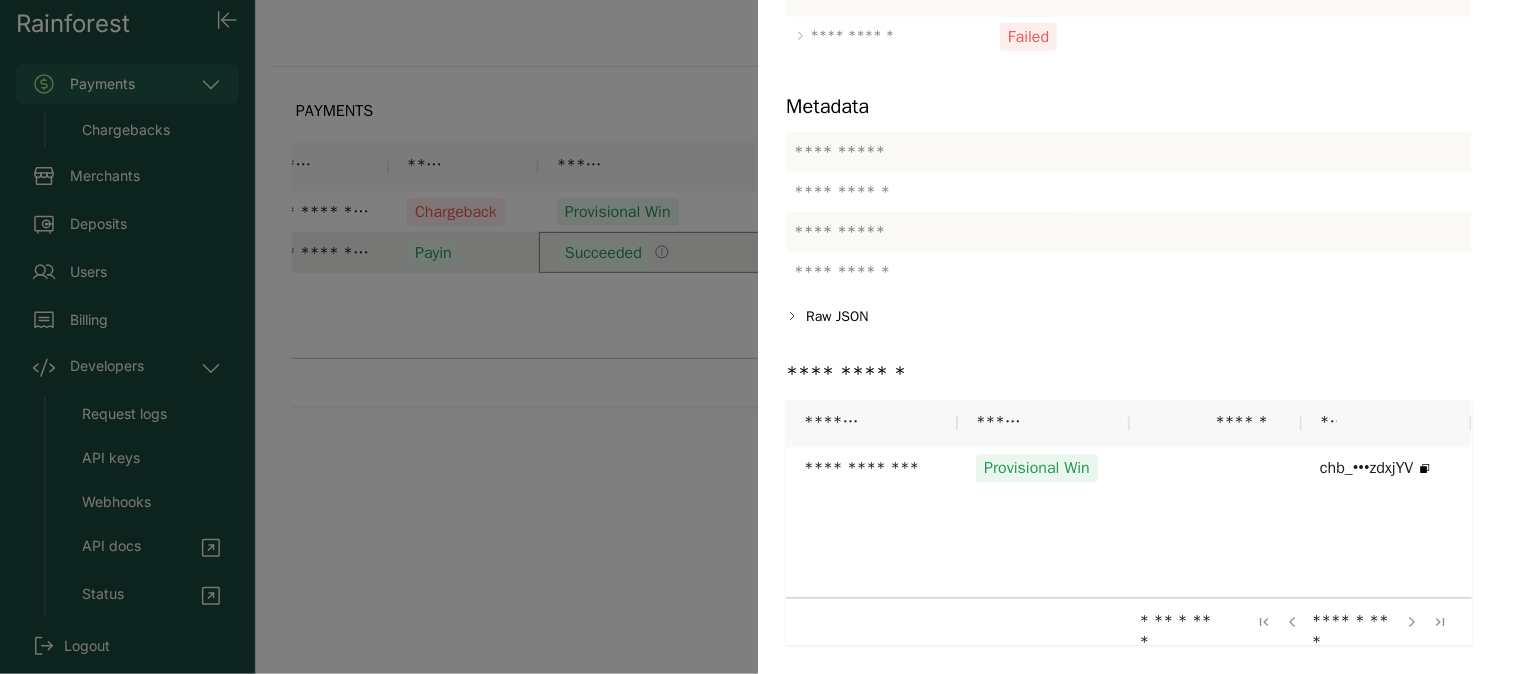 scroll, scrollTop: 645, scrollLeft: 0, axis: vertical 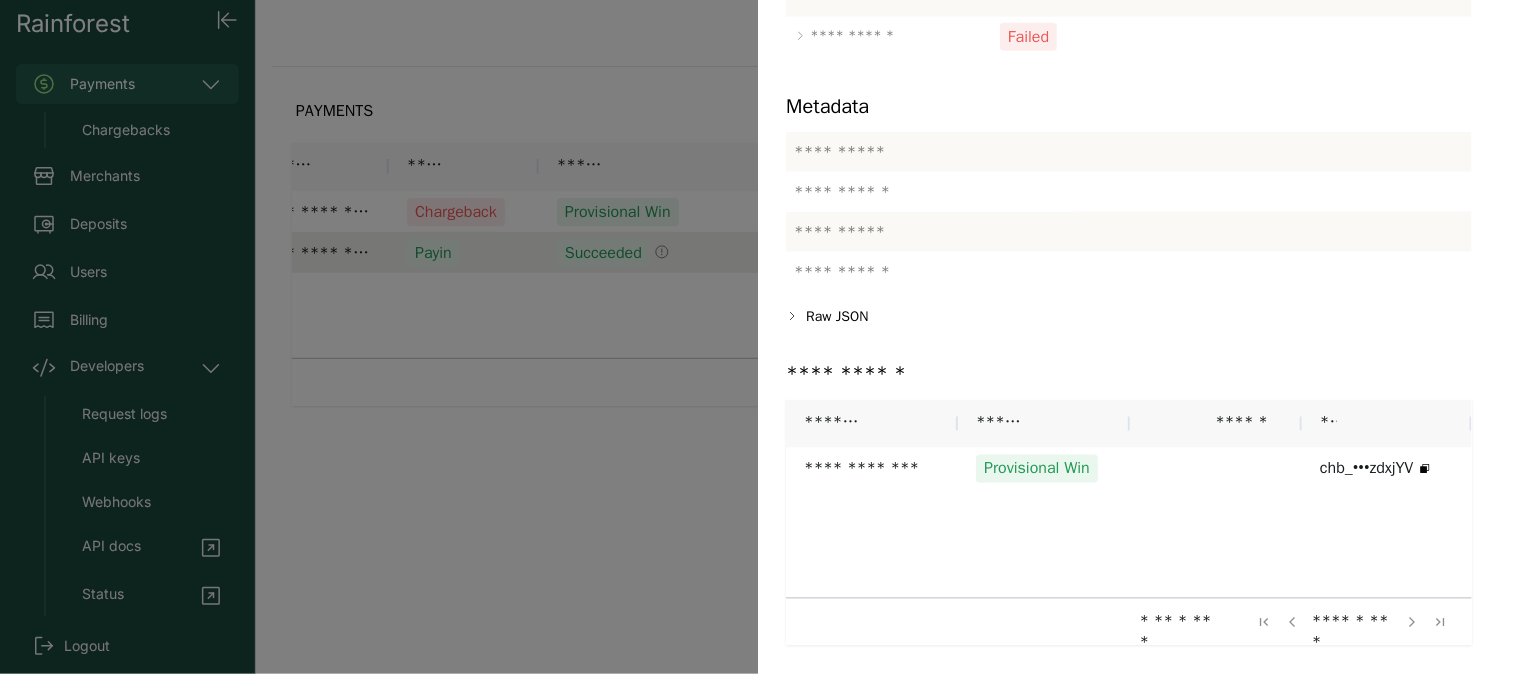click 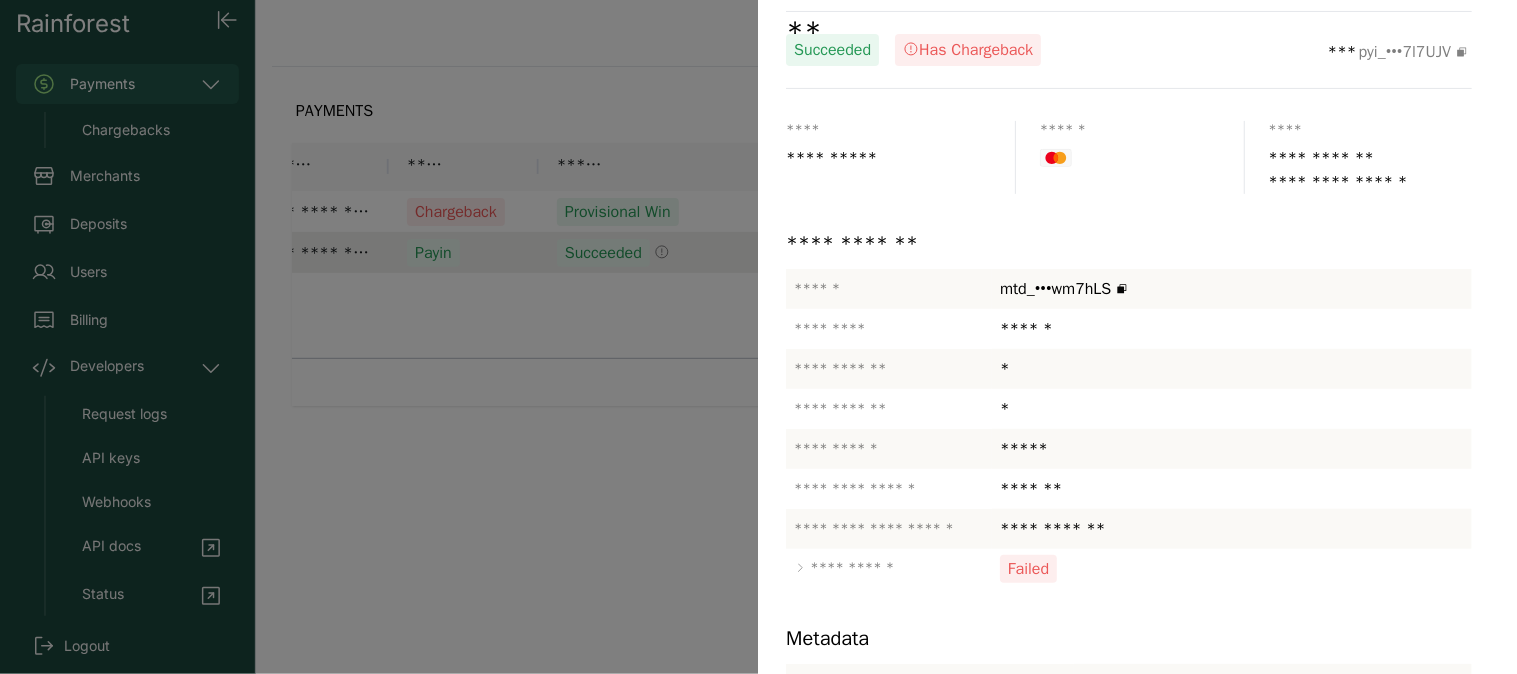 scroll, scrollTop: 0, scrollLeft: 0, axis: both 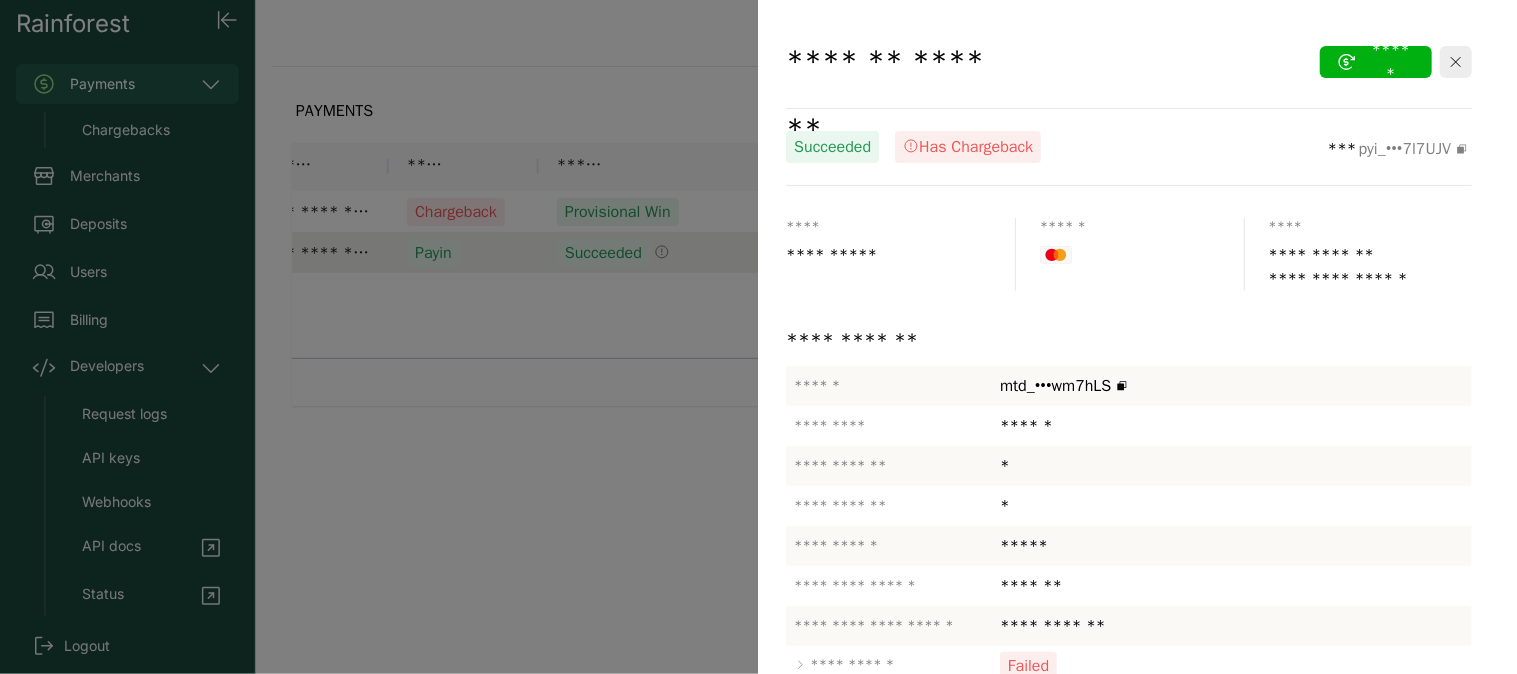 click at bounding box center (758, 337) 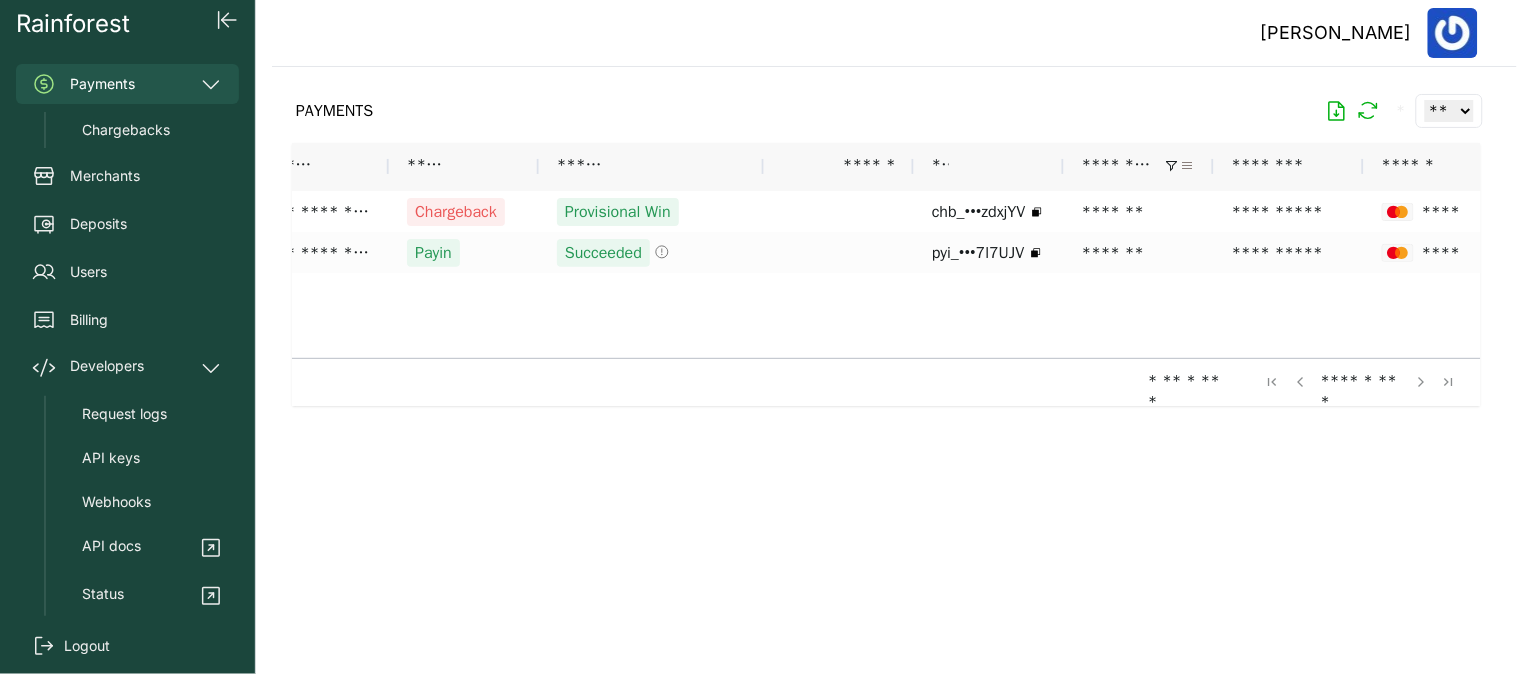 click at bounding box center [1188, 166] 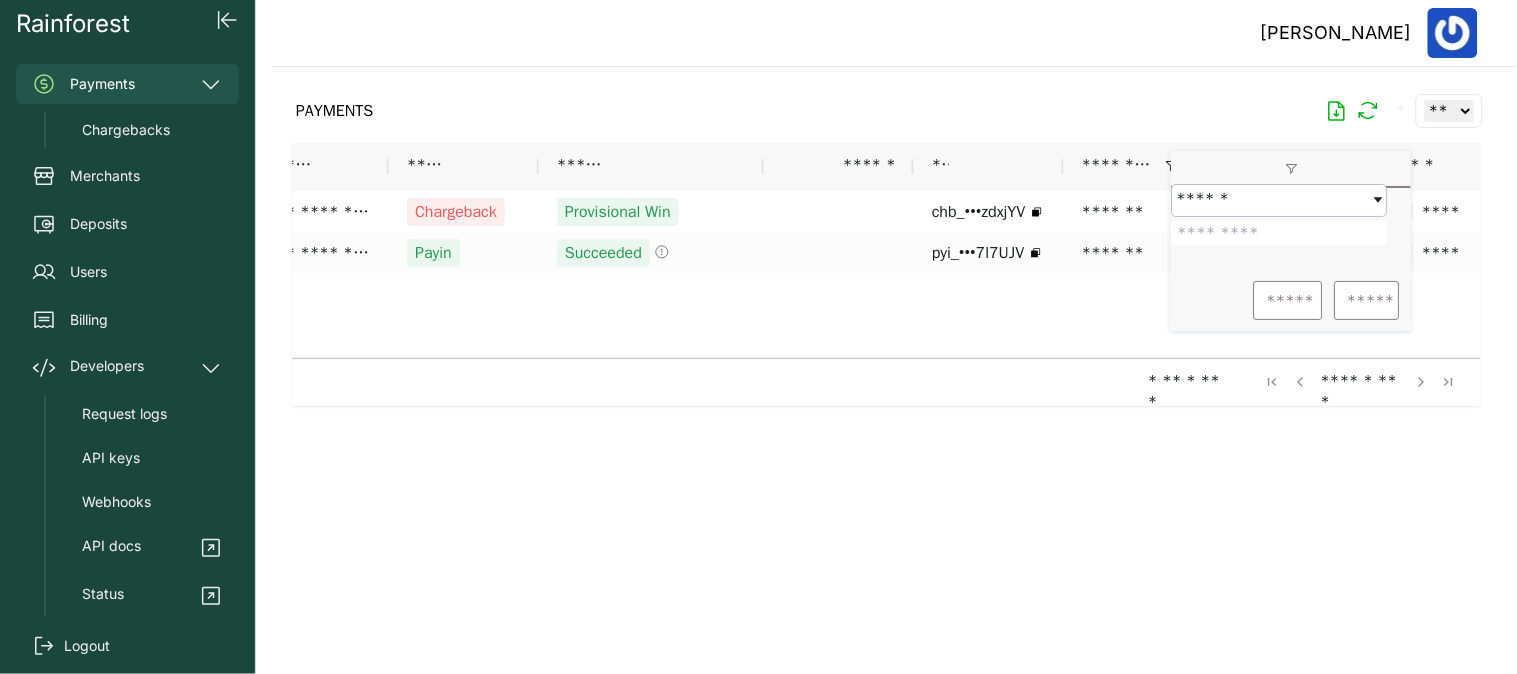 click on "*******" at bounding box center [1279, 233] 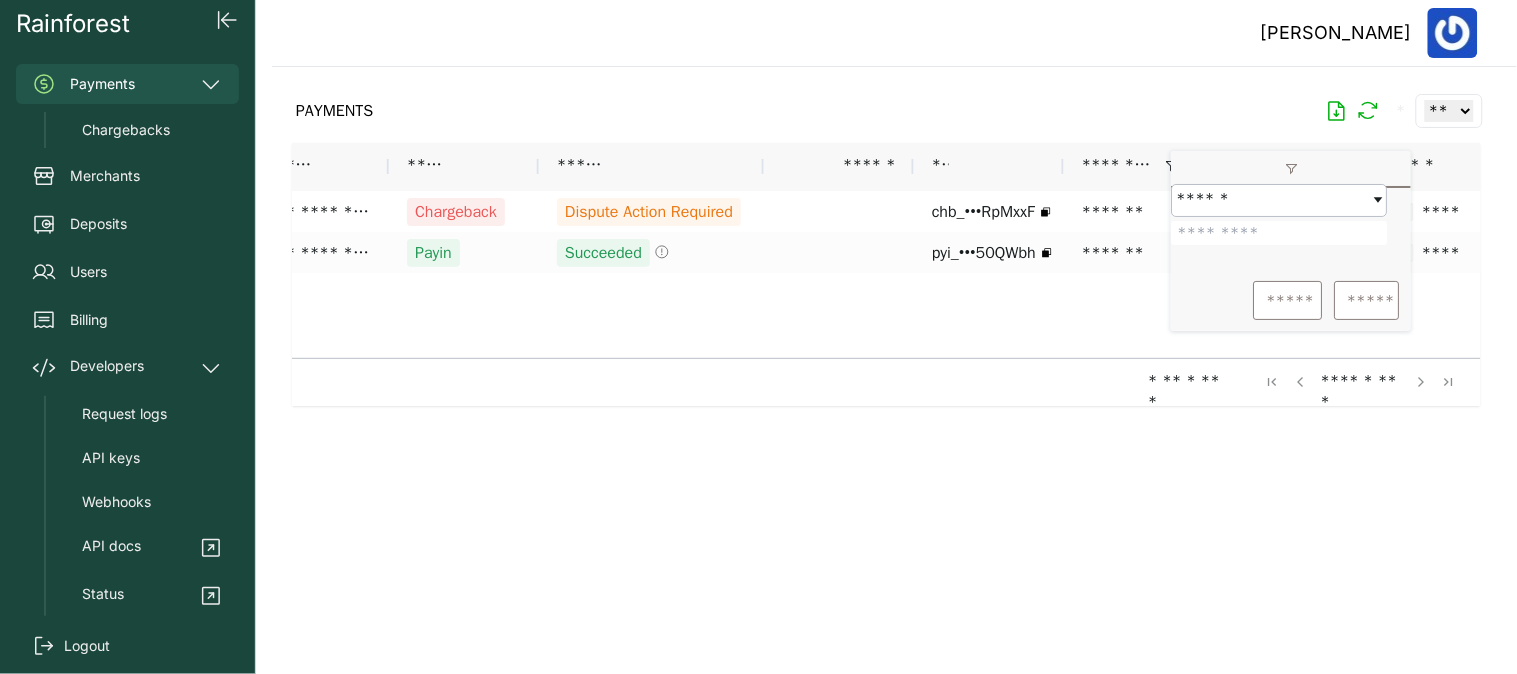 click at bounding box center [886, 365] 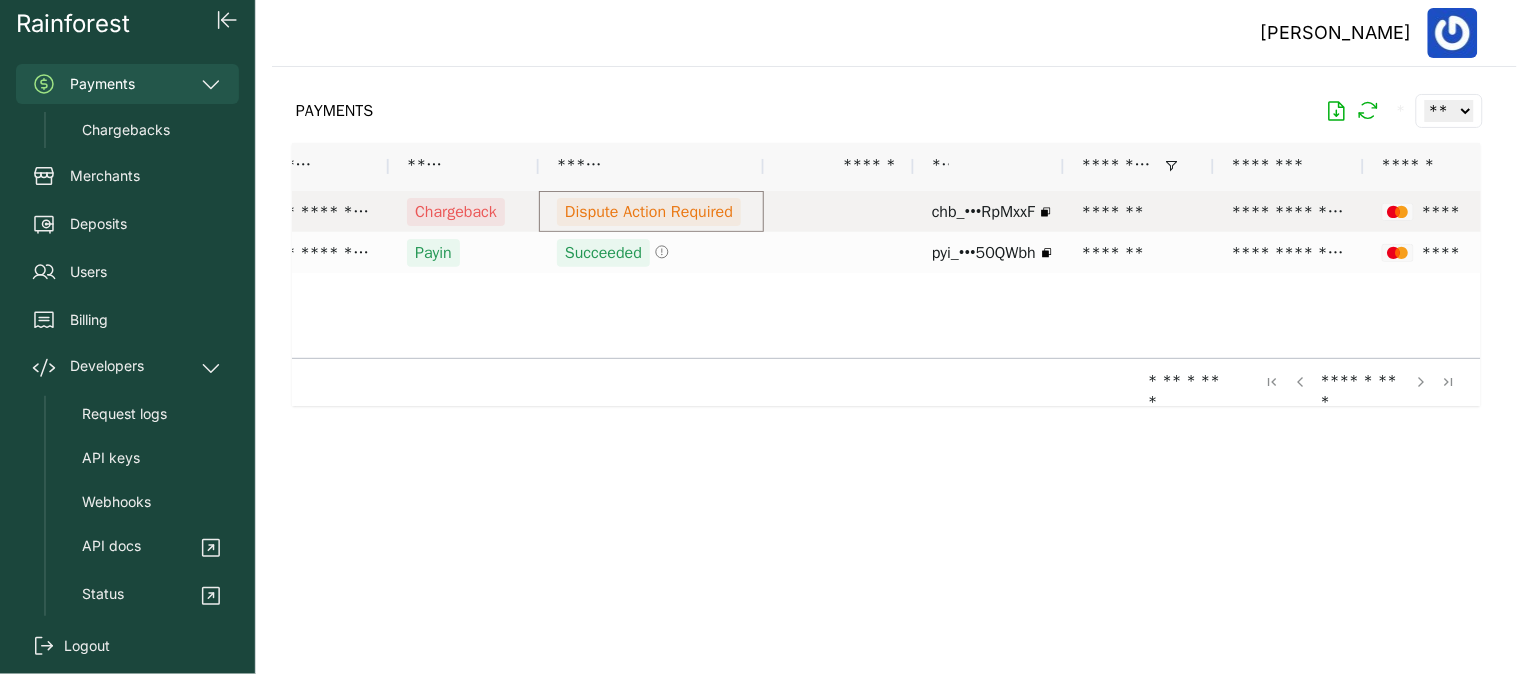 click on "Dispute Action Required" at bounding box center (649, 212) 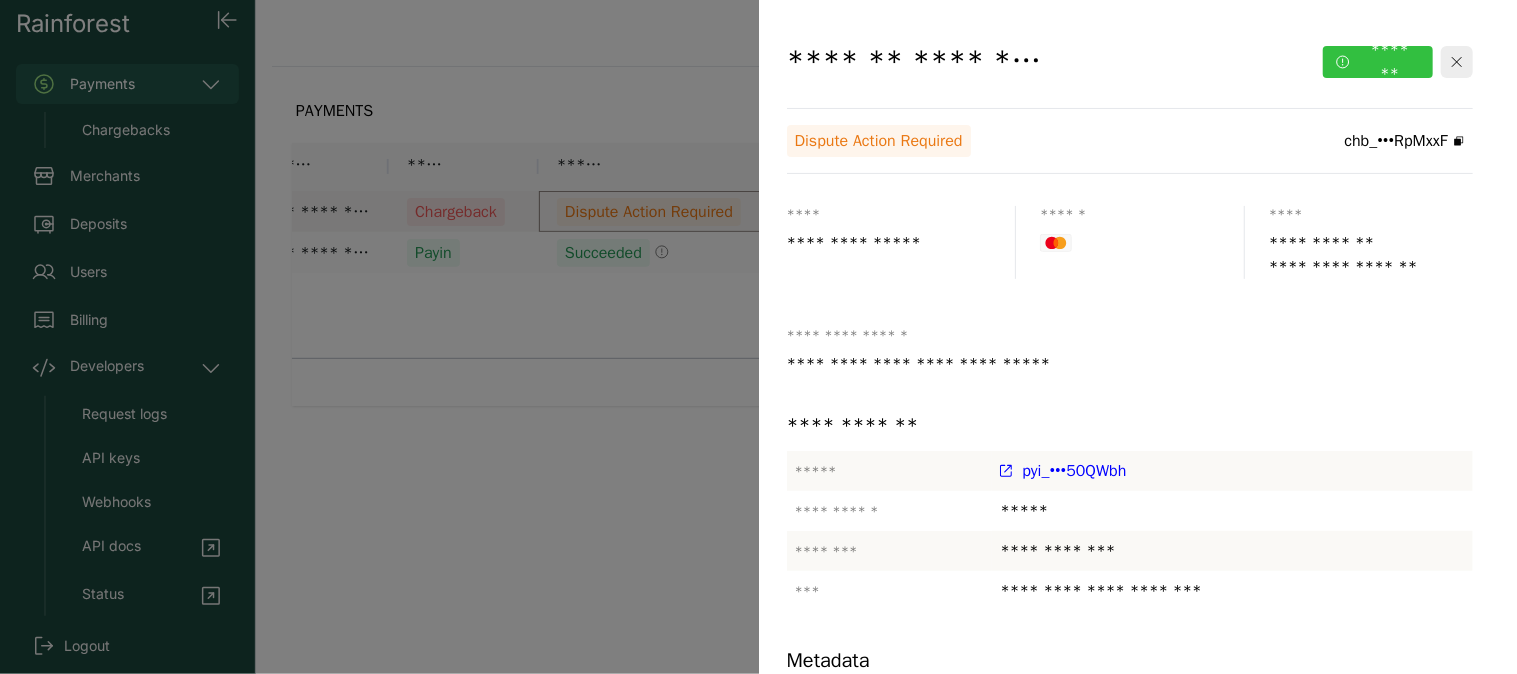 click on "*******" 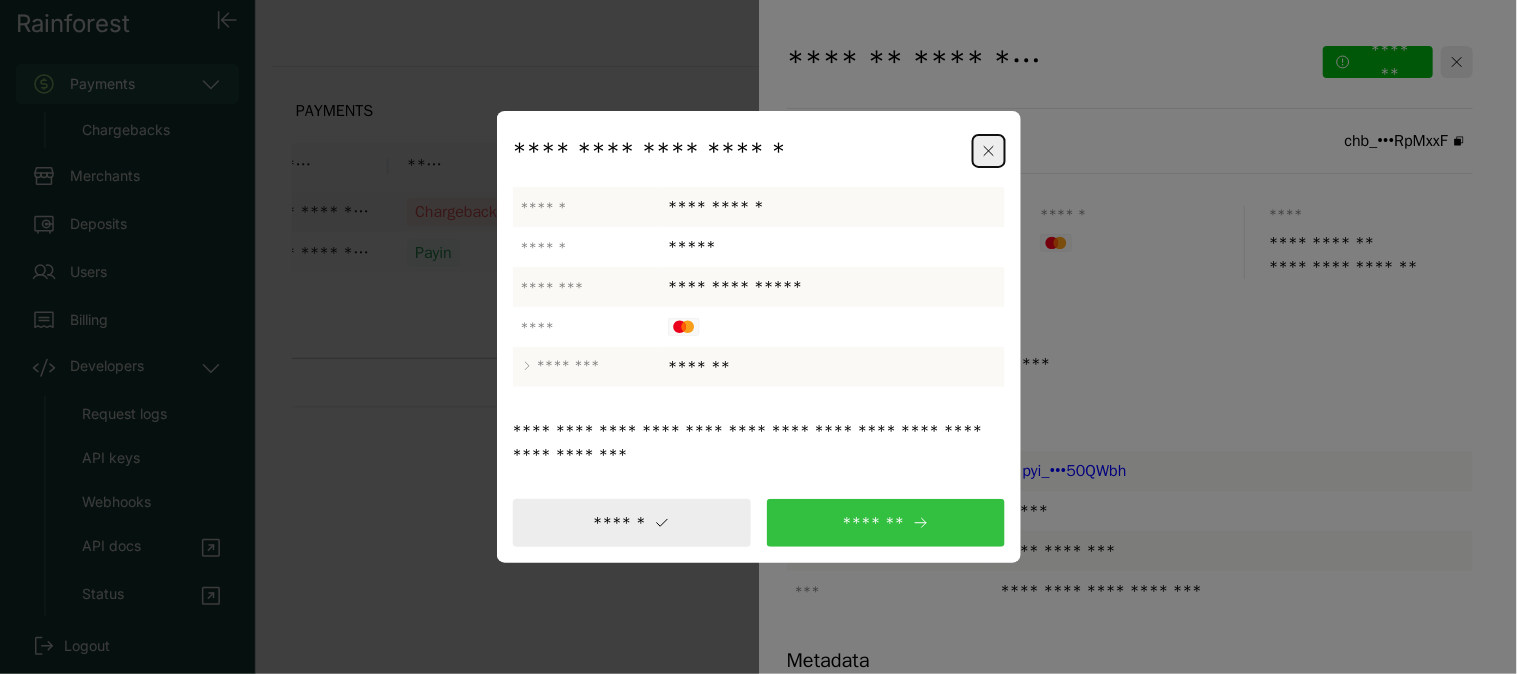 click 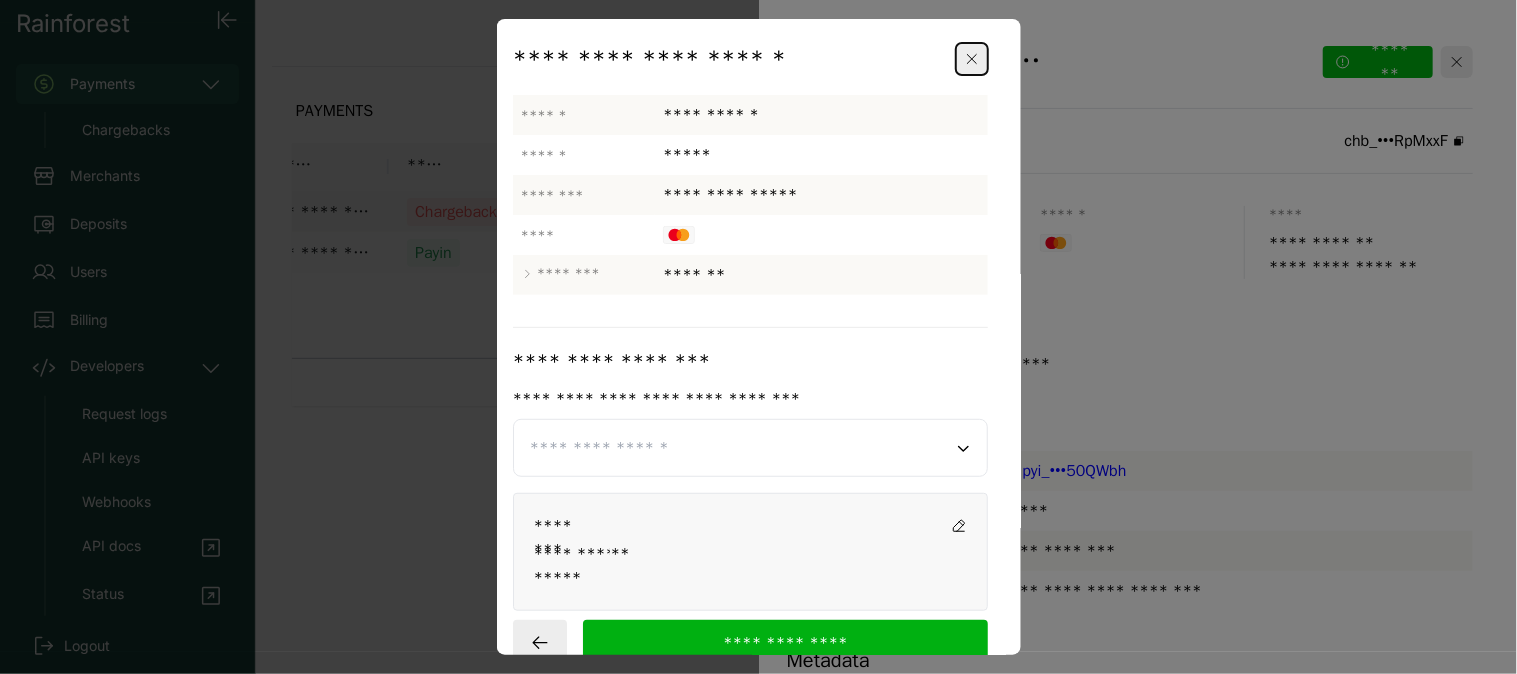scroll, scrollTop: 27, scrollLeft: 0, axis: vertical 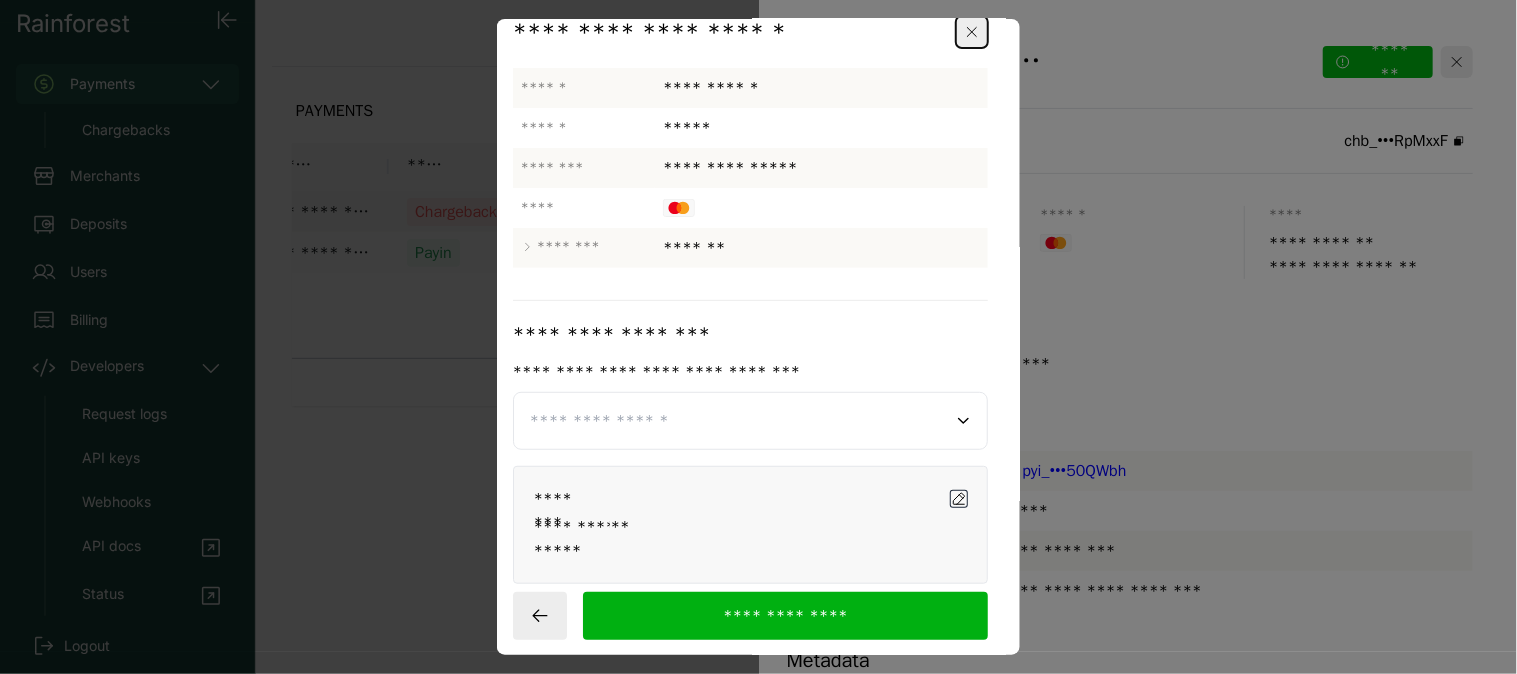 click 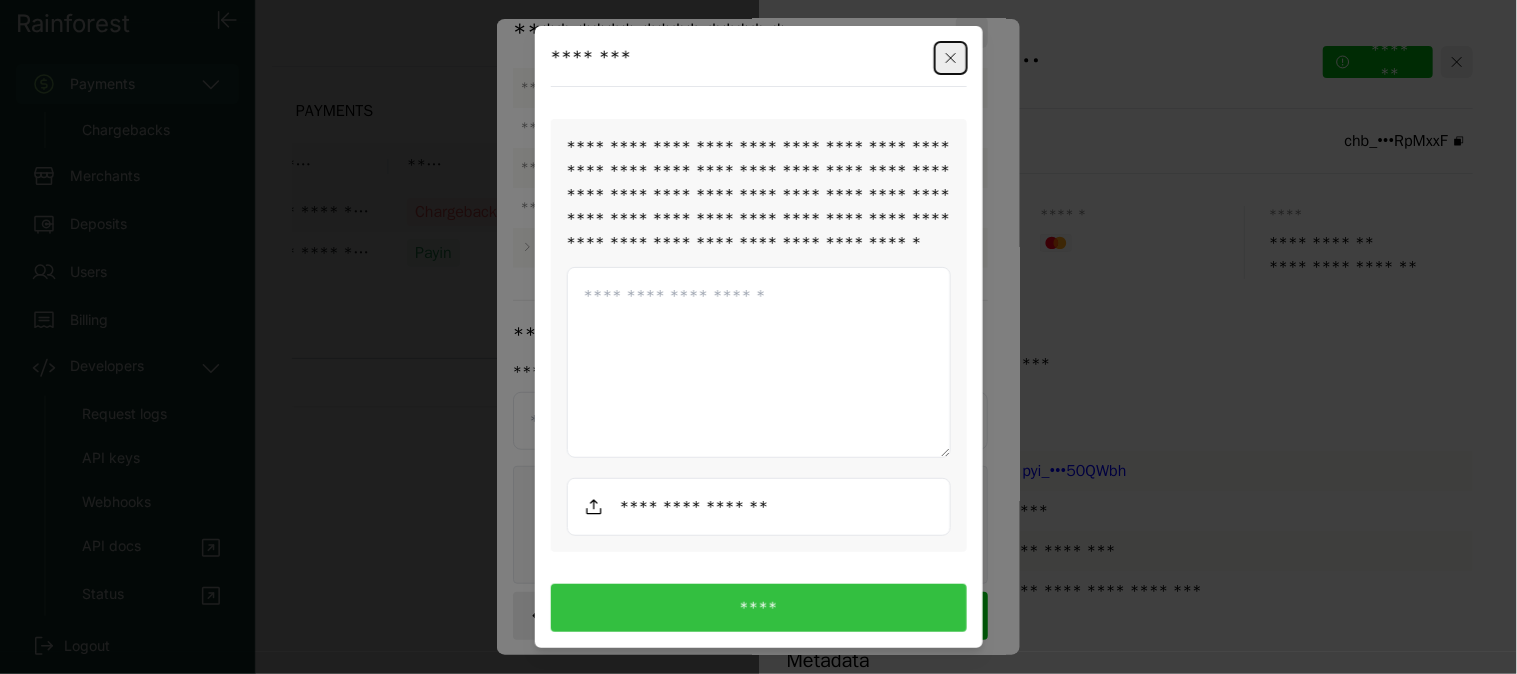 click at bounding box center [759, 363] 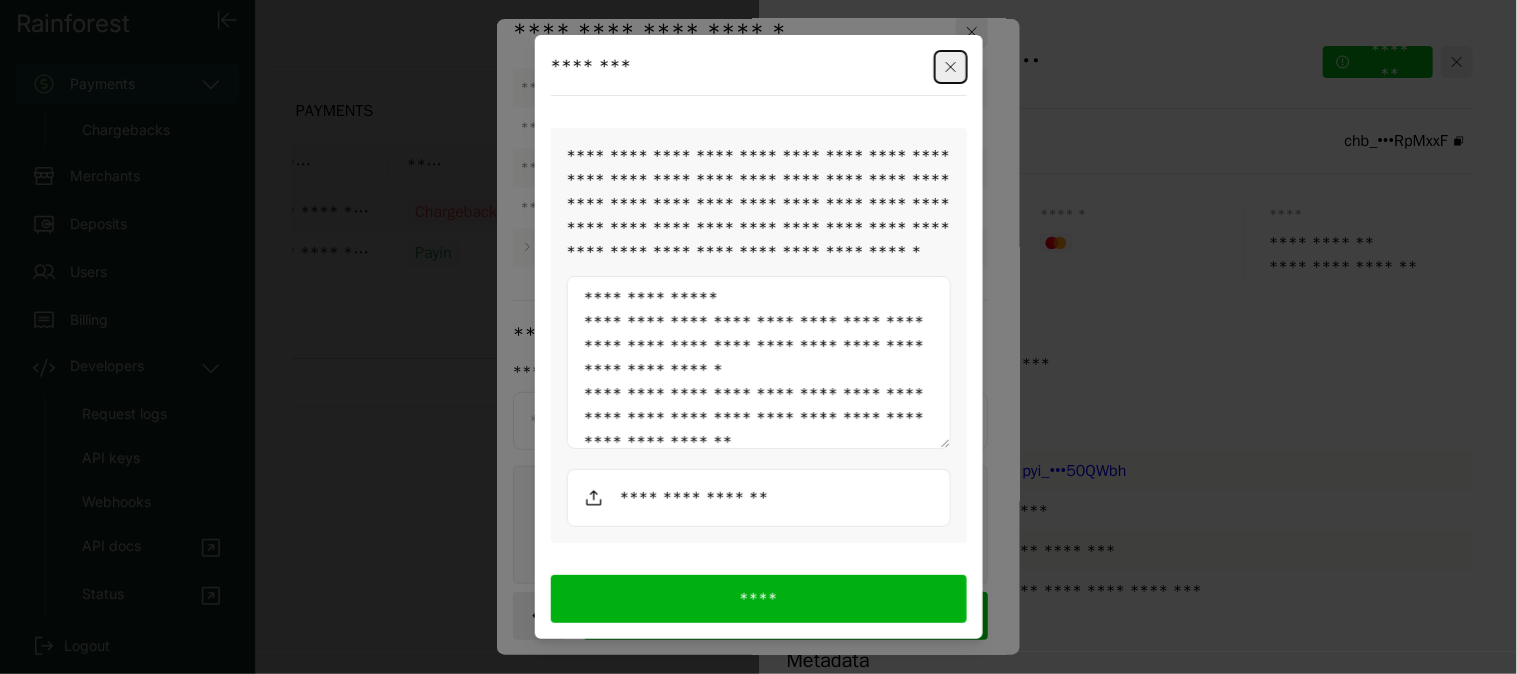 scroll, scrollTop: 1021, scrollLeft: 0, axis: vertical 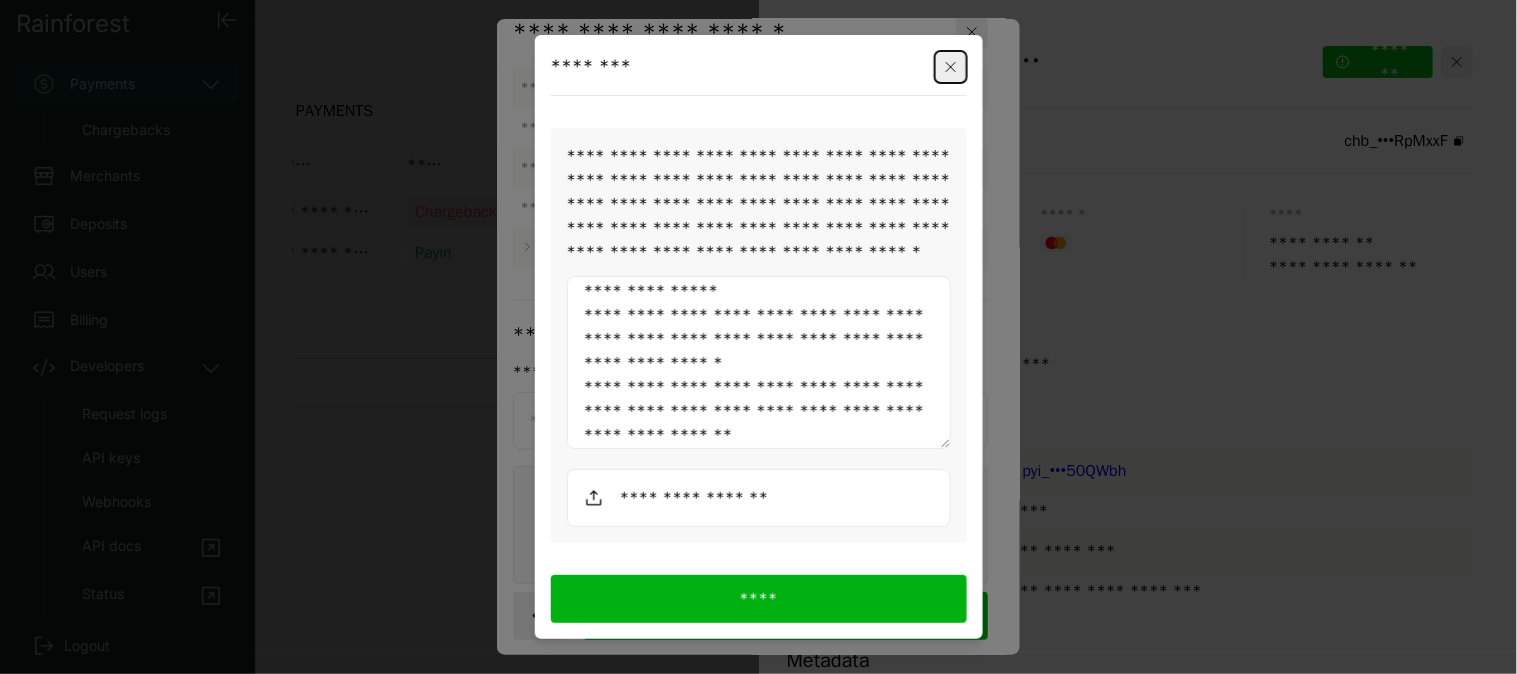 type on "**********" 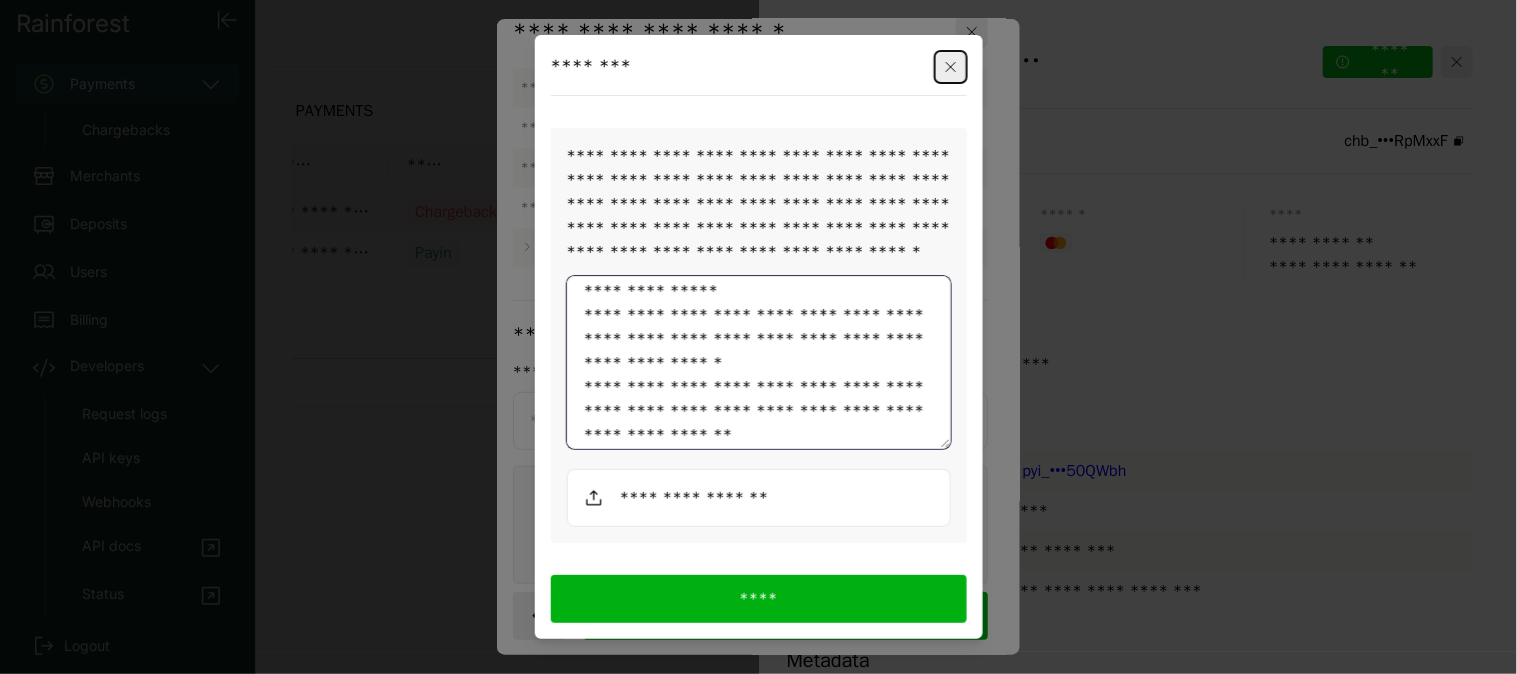 scroll, scrollTop: 1037, scrollLeft: 0, axis: vertical 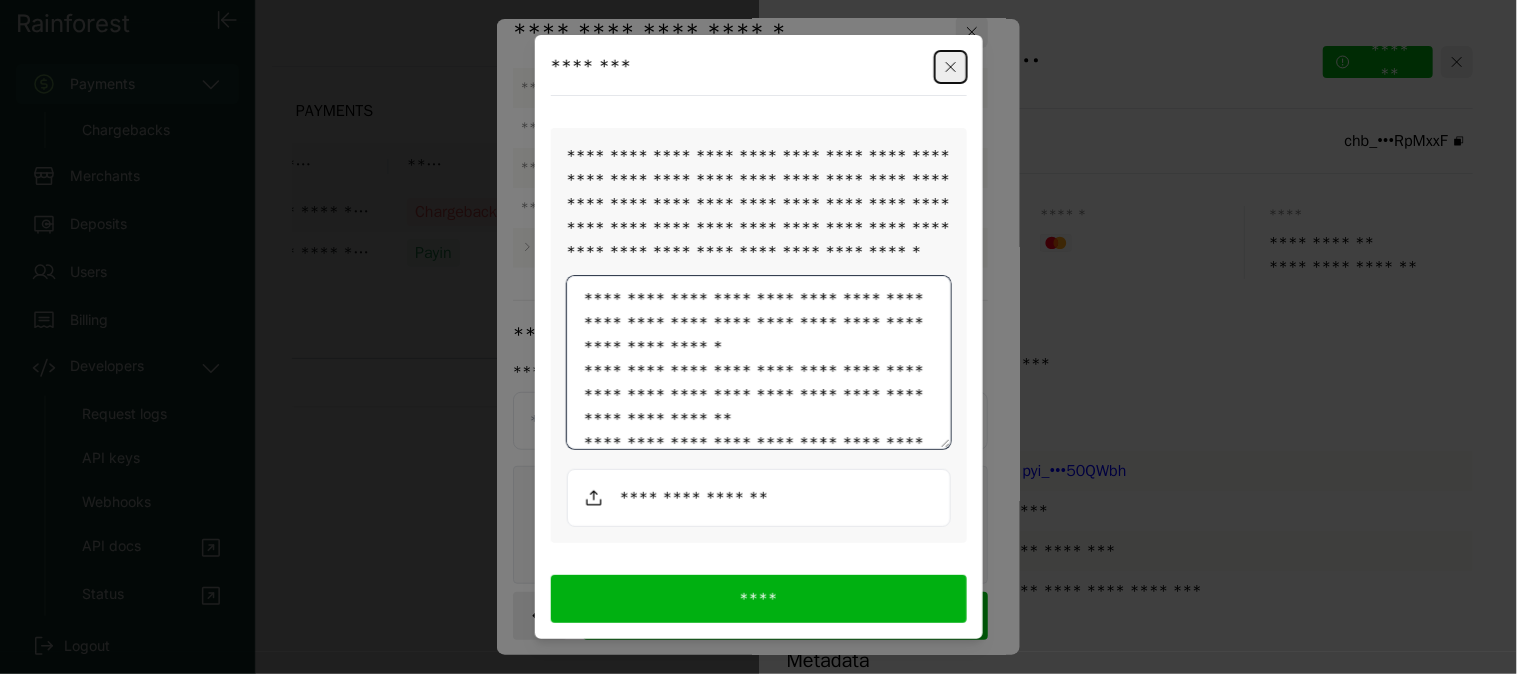 click at bounding box center (759, 362) 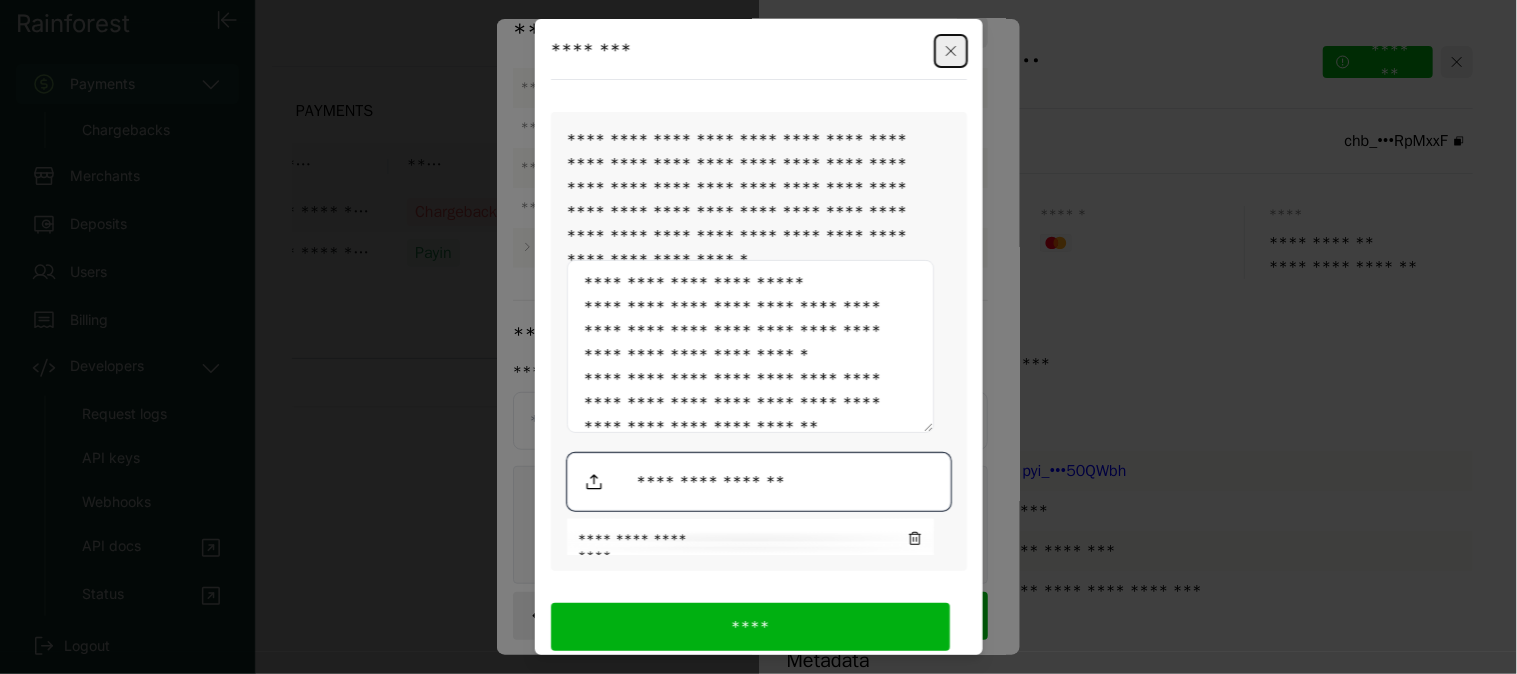 click at bounding box center (759, 482) 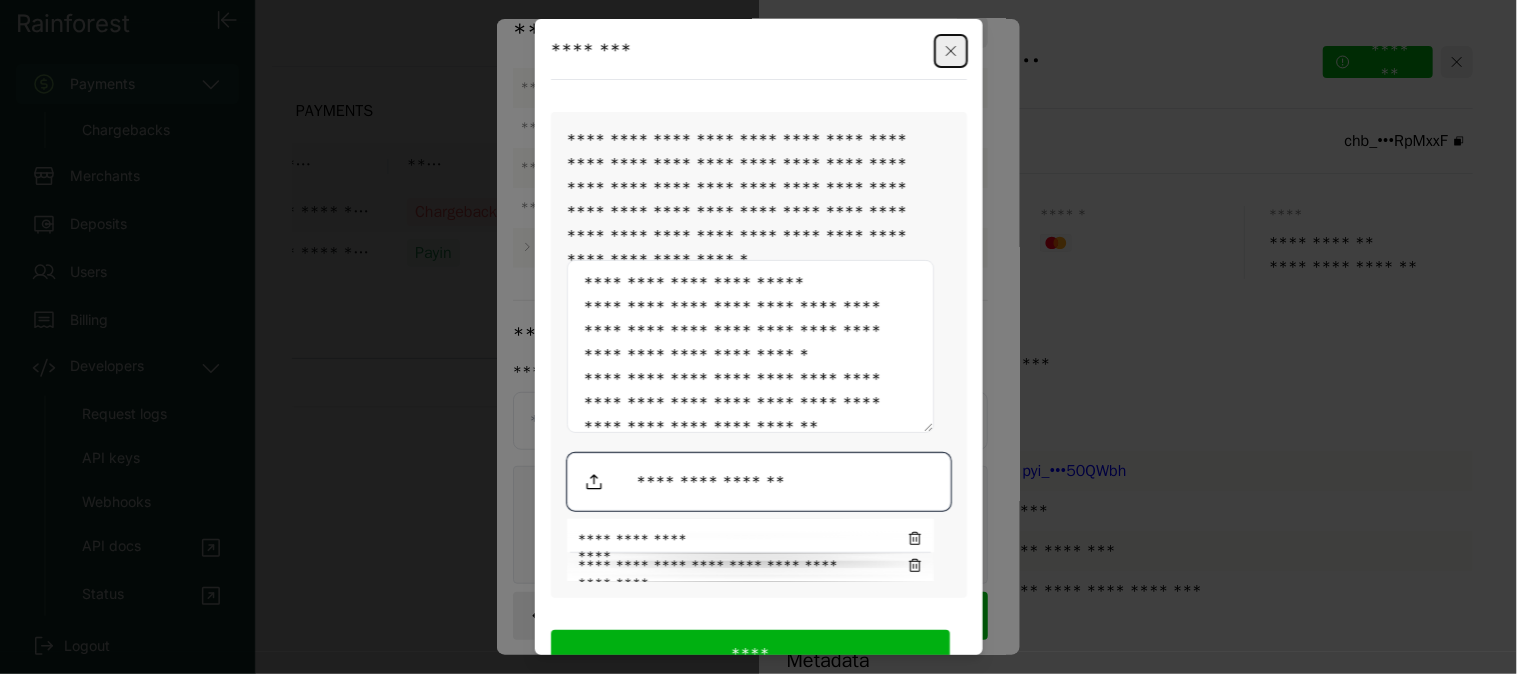 click at bounding box center (759, 482) 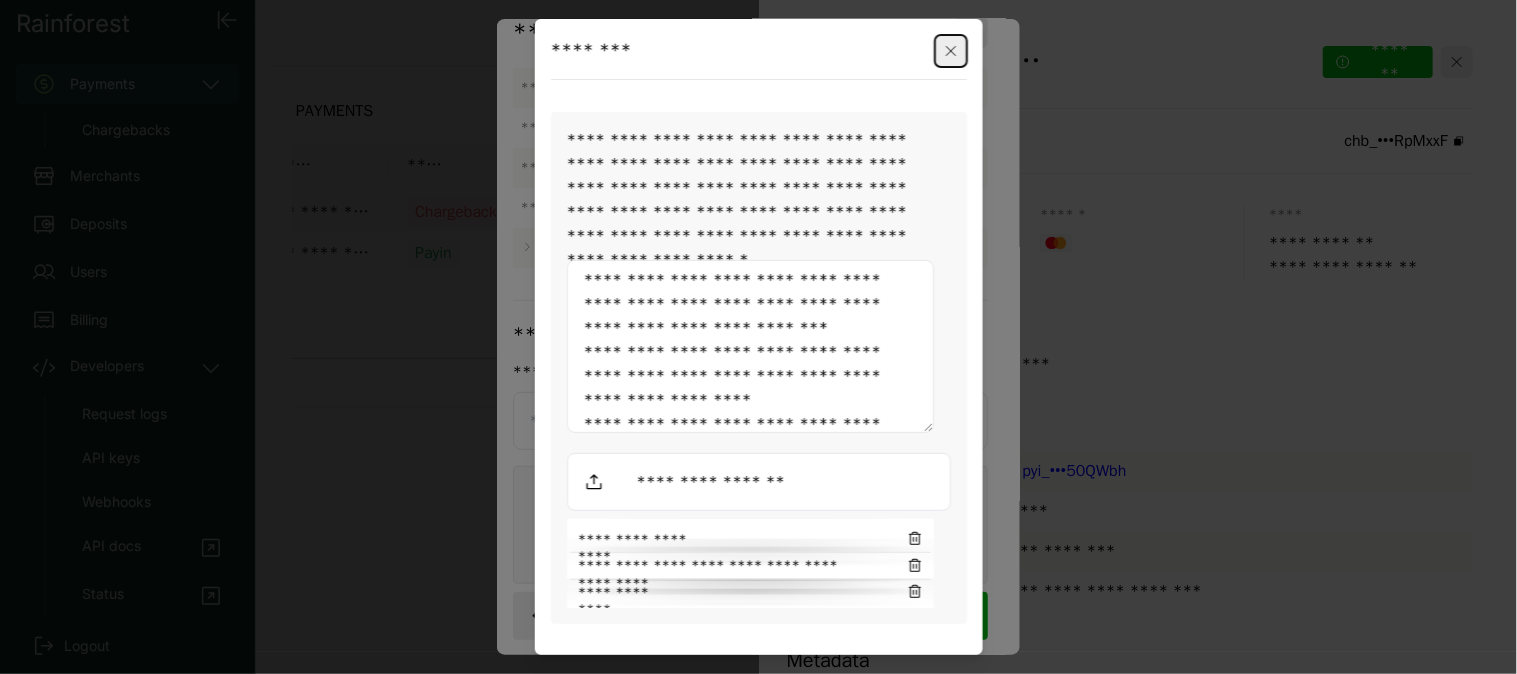 scroll, scrollTop: 1110, scrollLeft: 0, axis: vertical 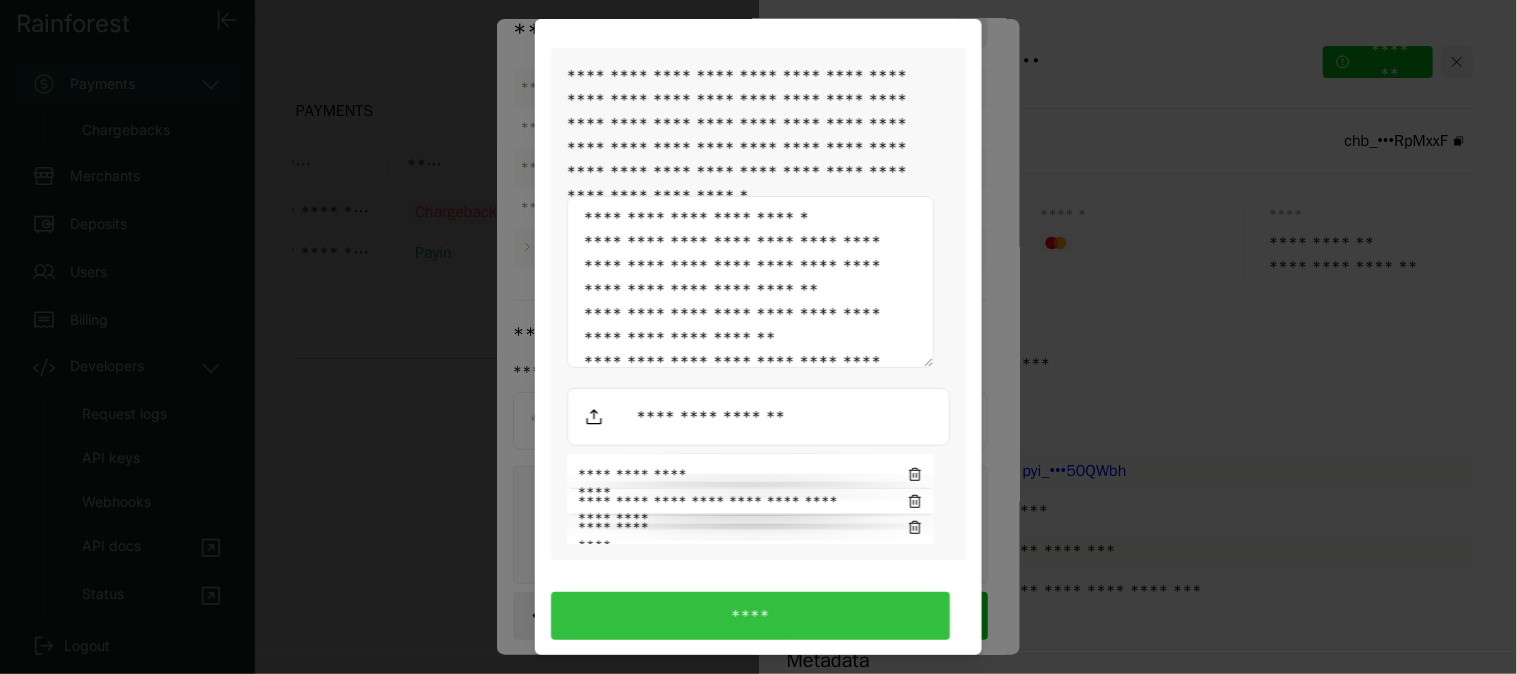 click on "****" at bounding box center [750, 616] 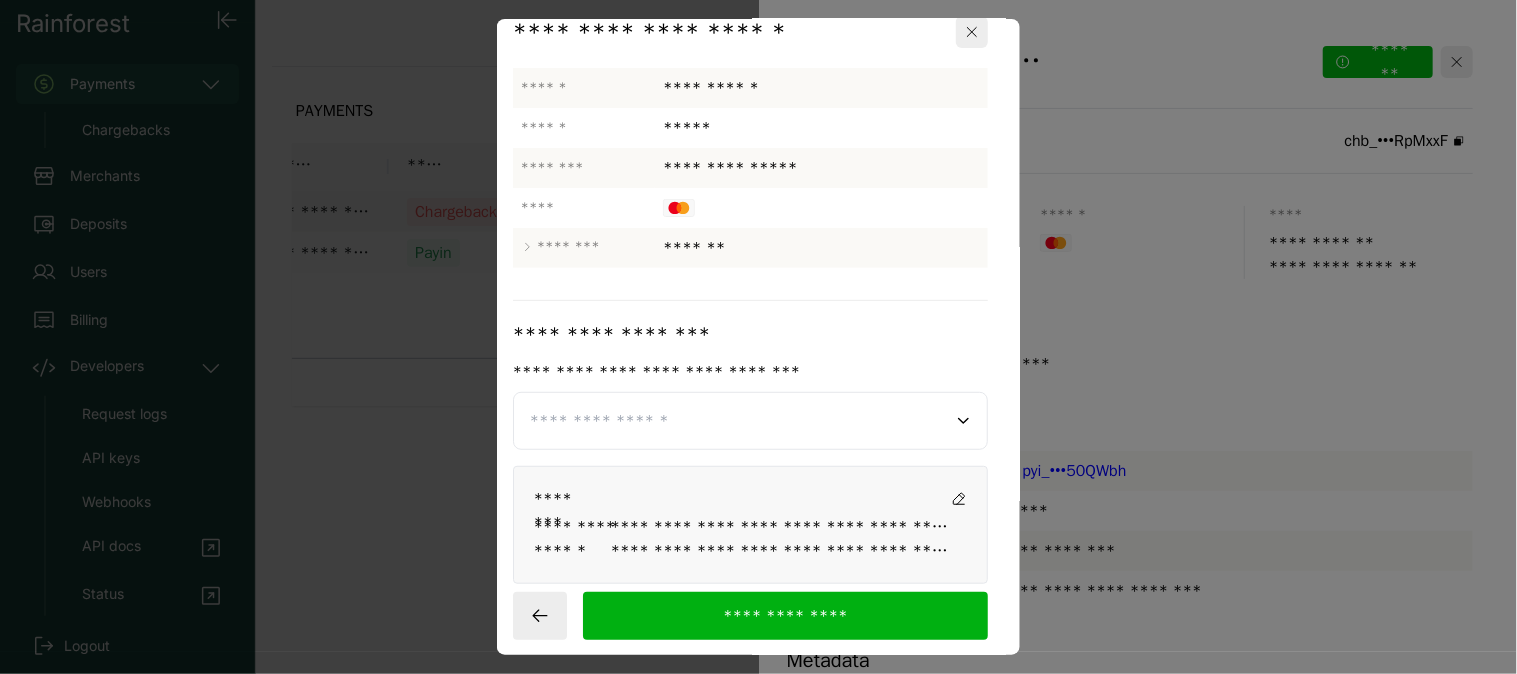 click at bounding box center (780, 527) 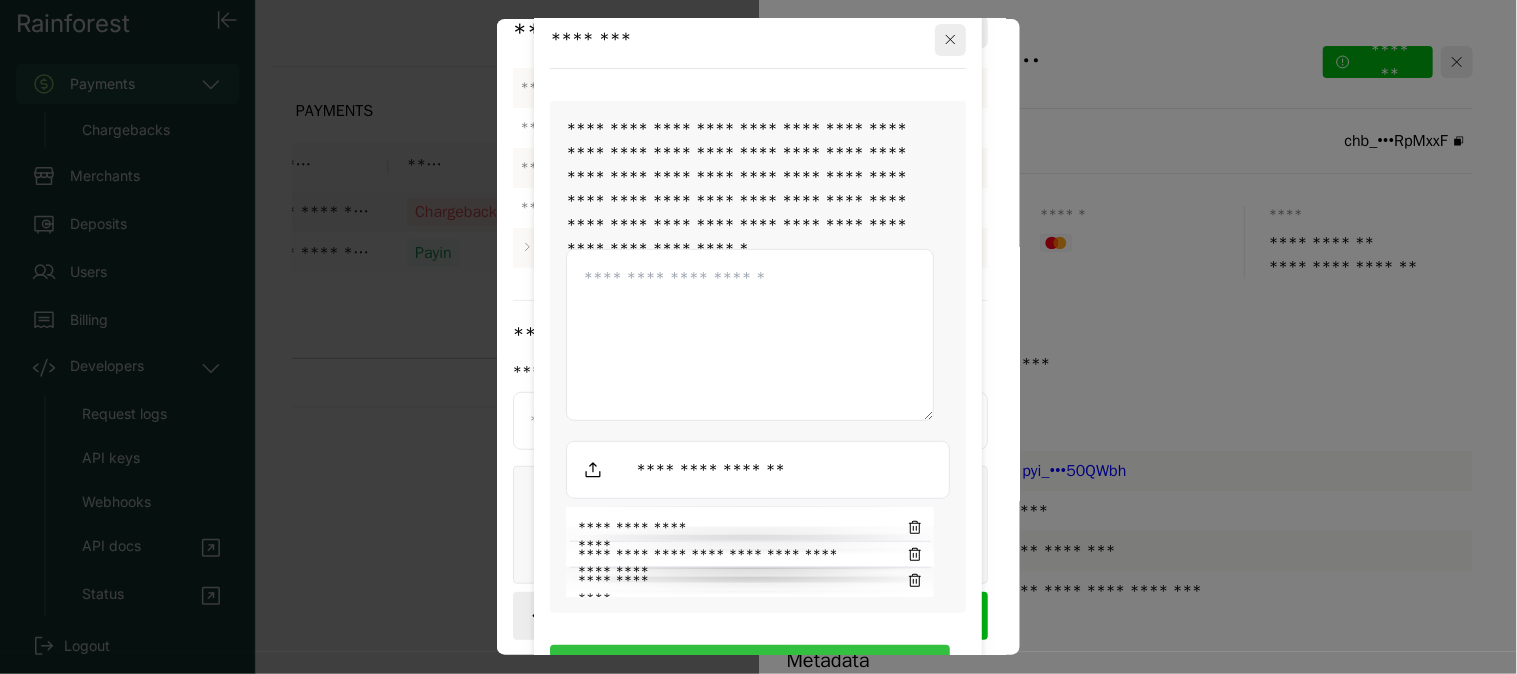 scroll, scrollTop: 333, scrollLeft: 0, axis: vertical 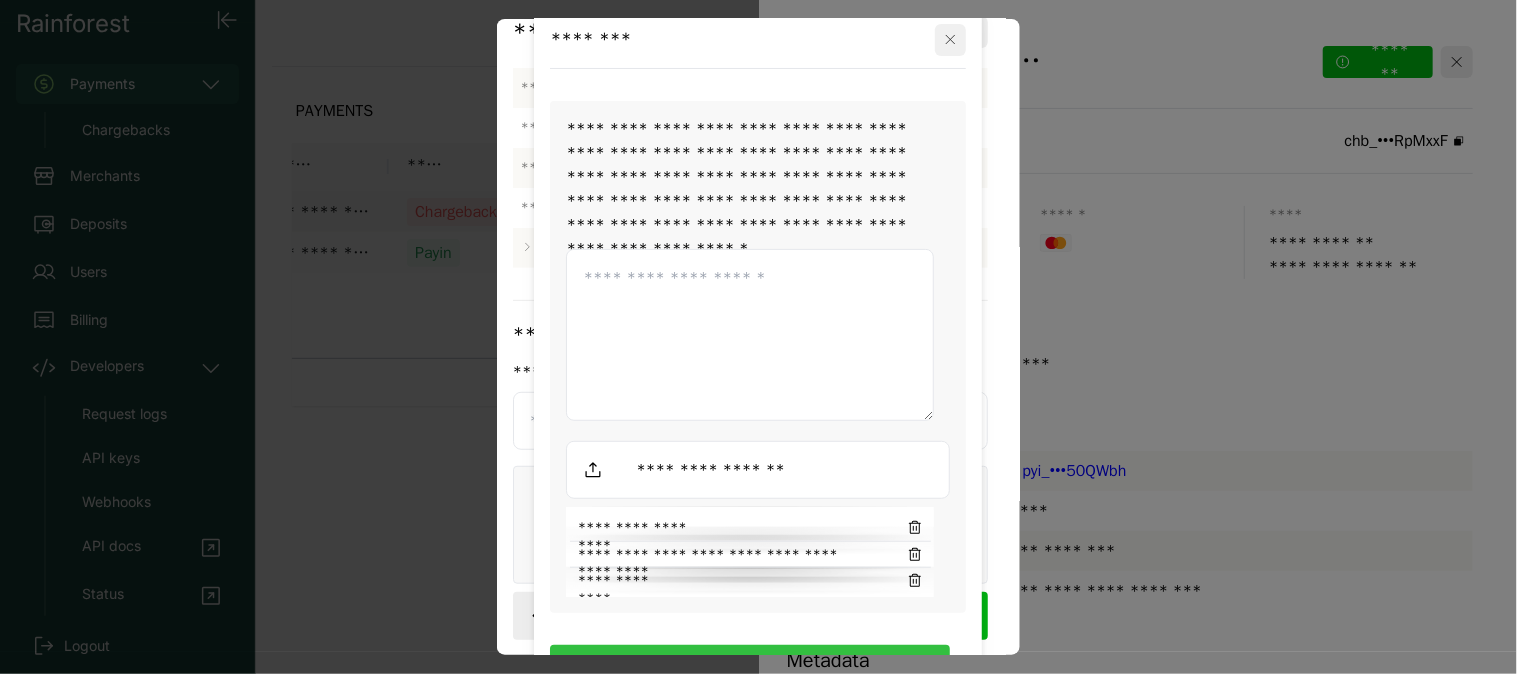 click 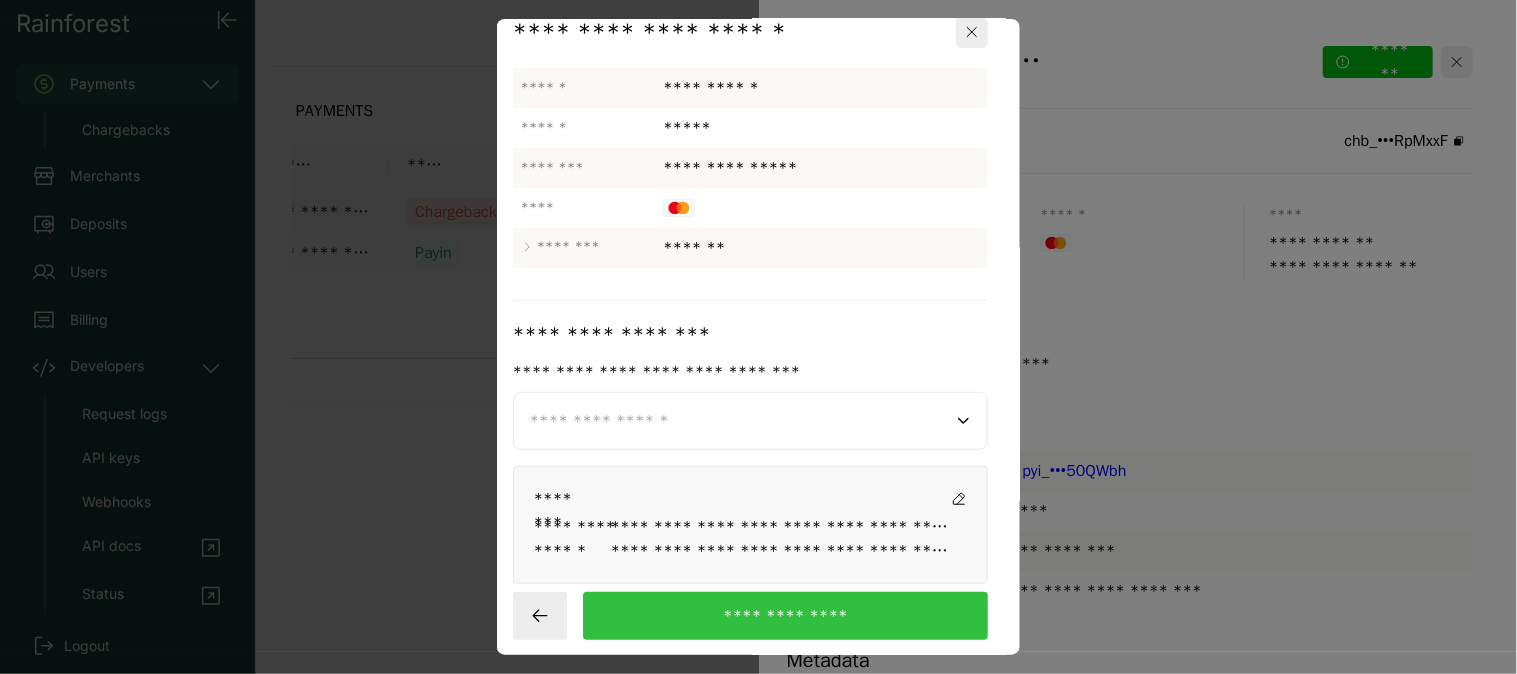 click on "**********" at bounding box center [785, 616] 